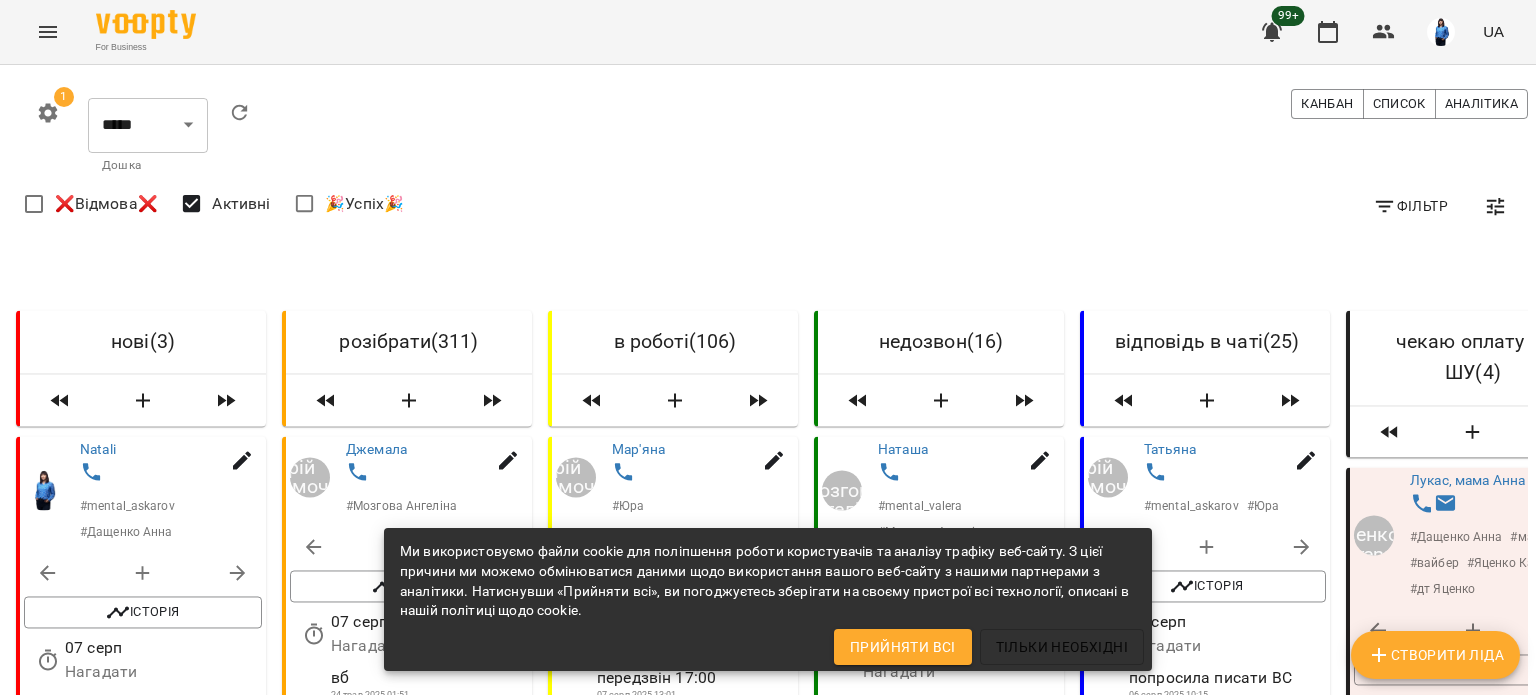 scroll, scrollTop: 0, scrollLeft: 0, axis: both 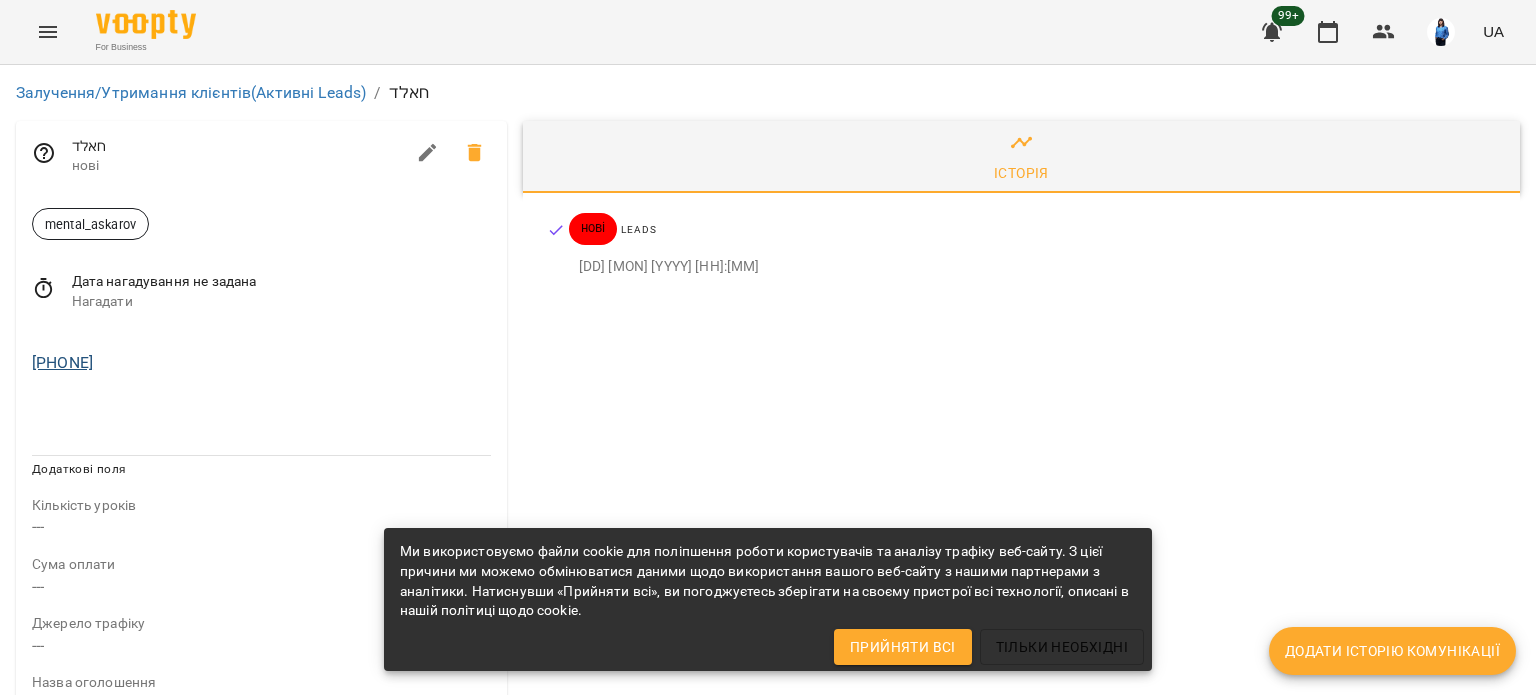 drag, startPoint x: 187, startPoint y: 375, endPoint x: 38, endPoint y: 360, distance: 149.75313 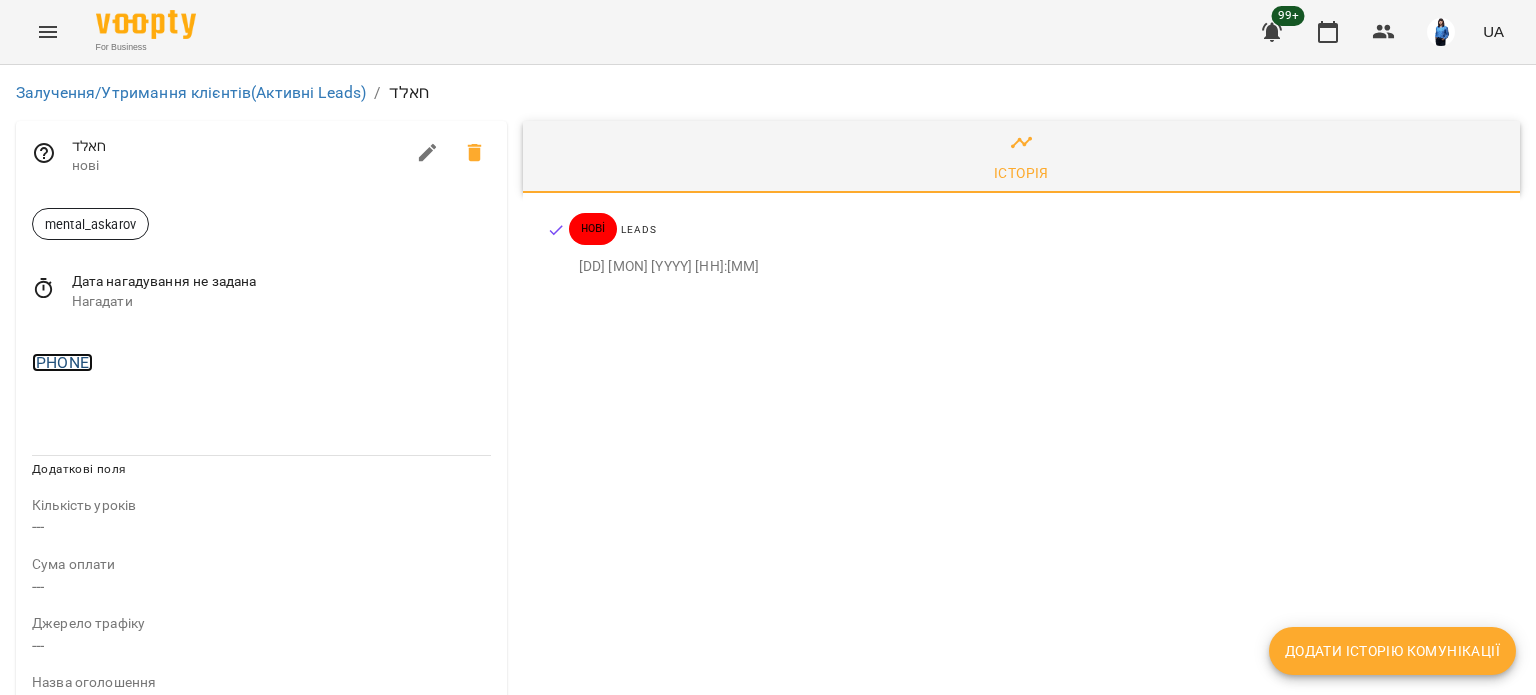 copy on "[PHONE]" 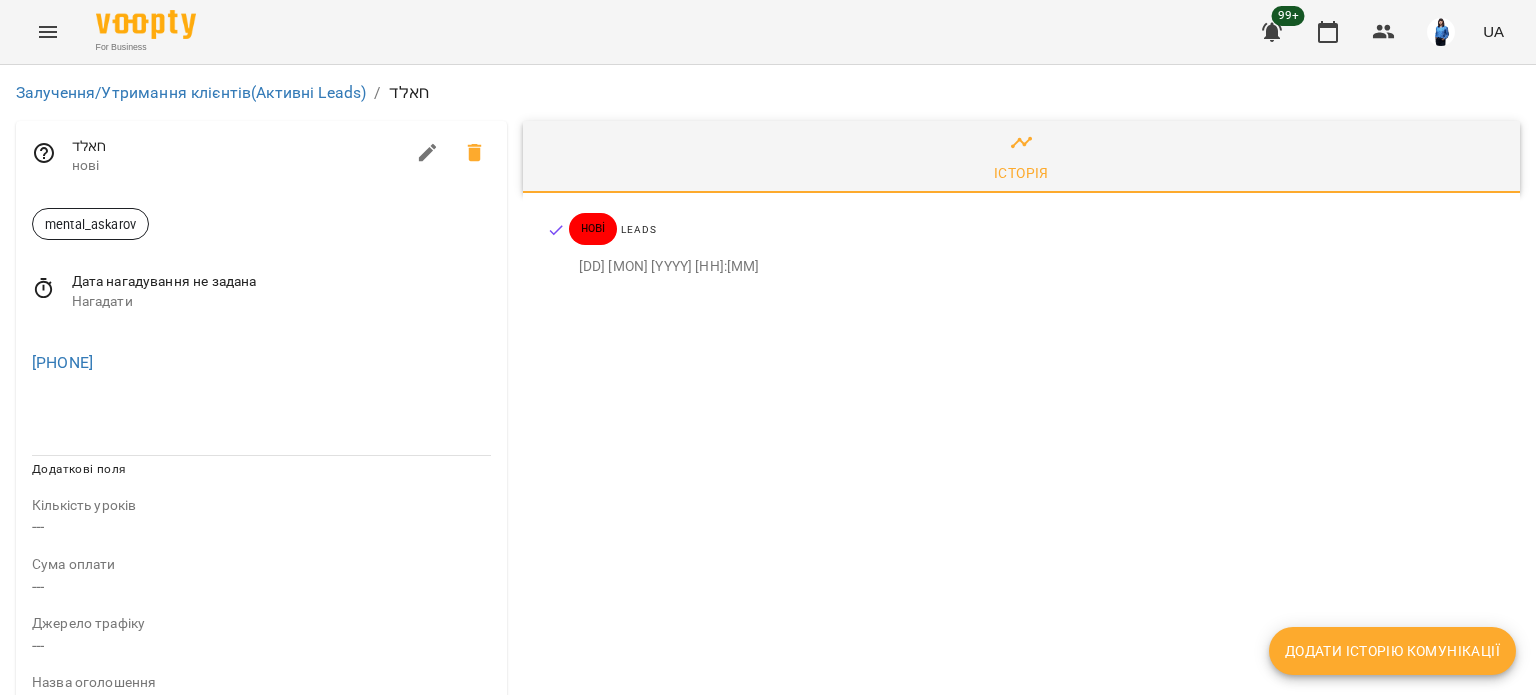 click on "Назва оголошення" at bounding box center [261, 683] 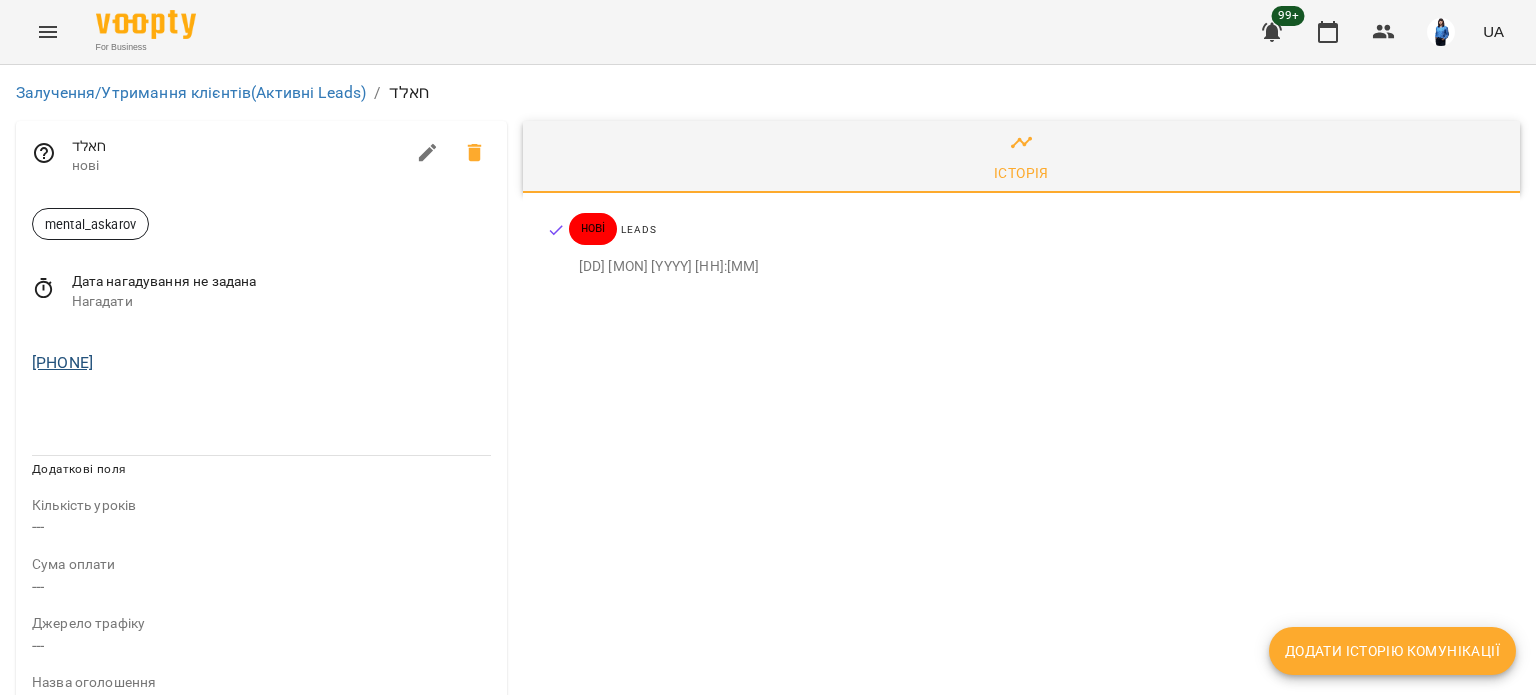 drag, startPoint x: 157, startPoint y: 367, endPoint x: 42, endPoint y: 360, distance: 115.212845 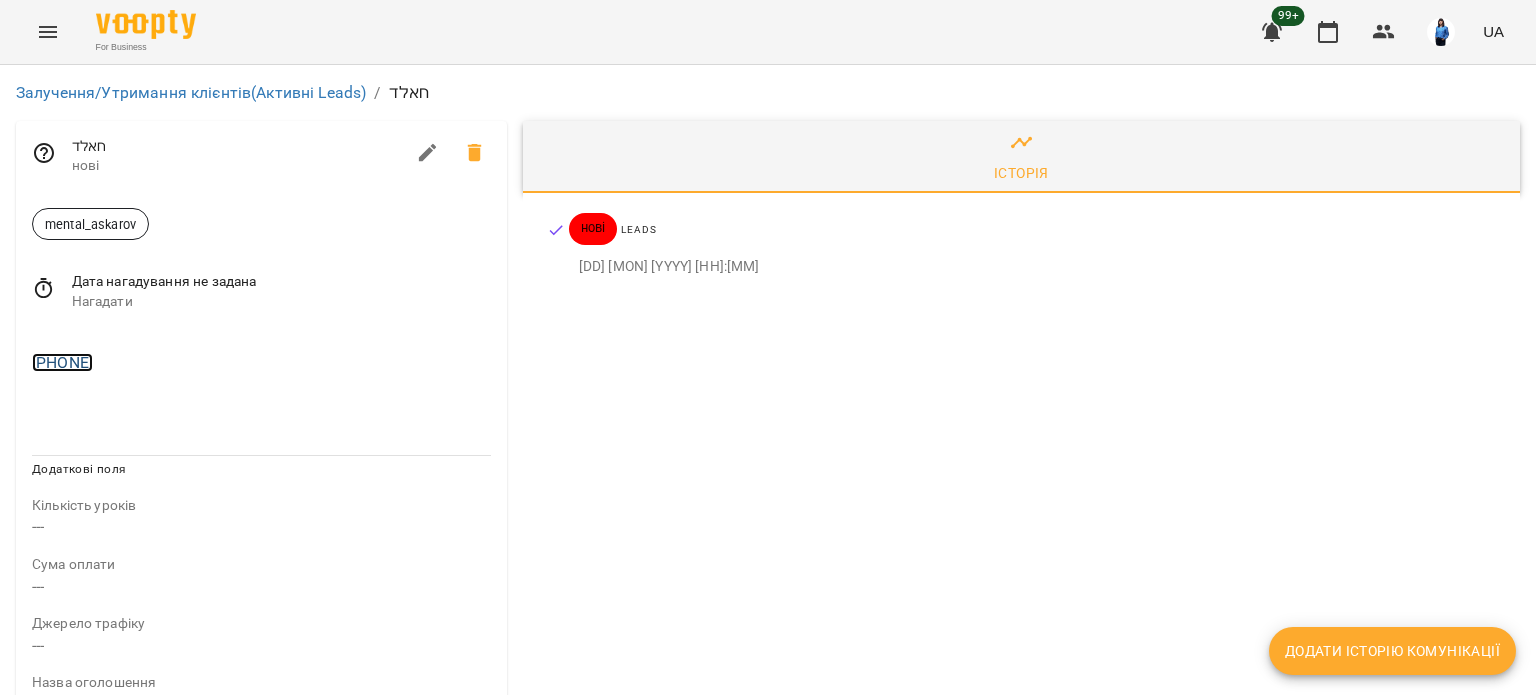 copy on "972522951264" 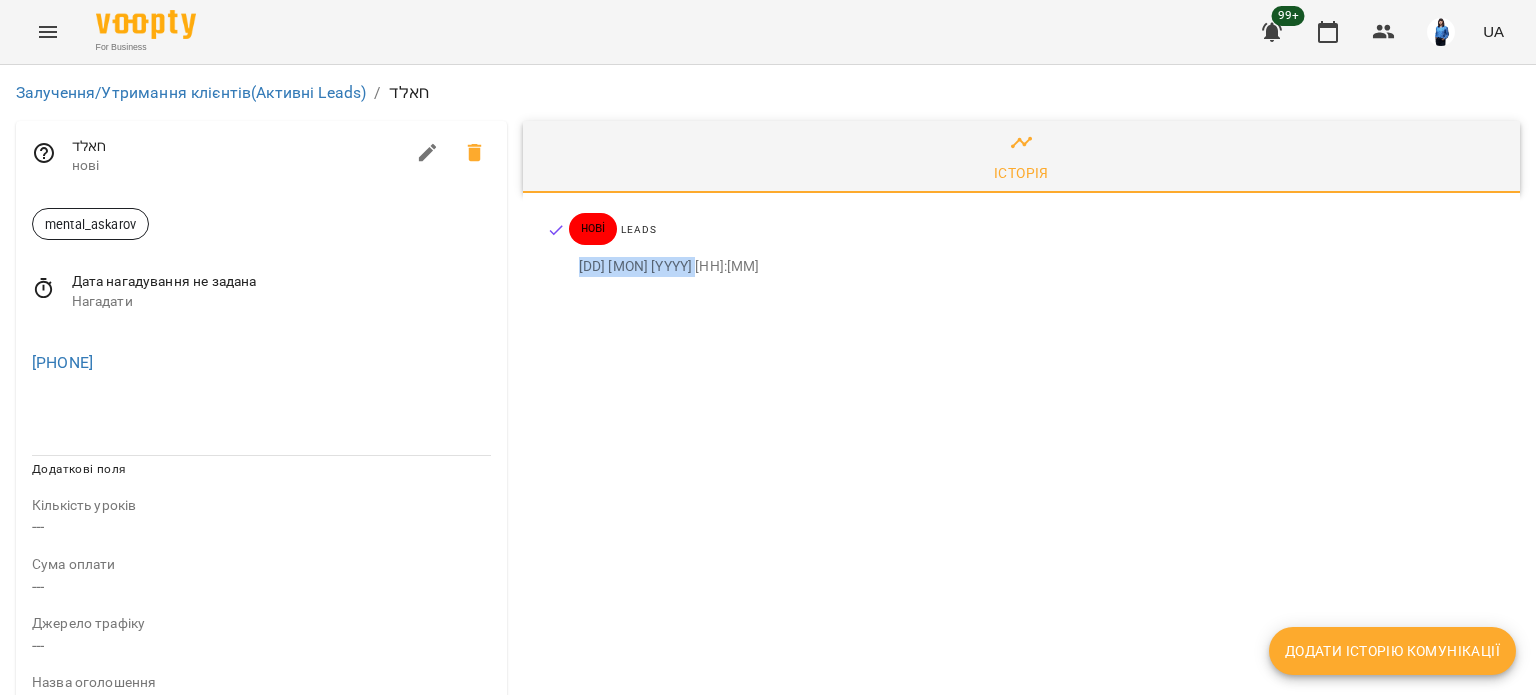 drag, startPoint x: 717, startPoint y: 279, endPoint x: 640, endPoint y: 268, distance: 77.781746 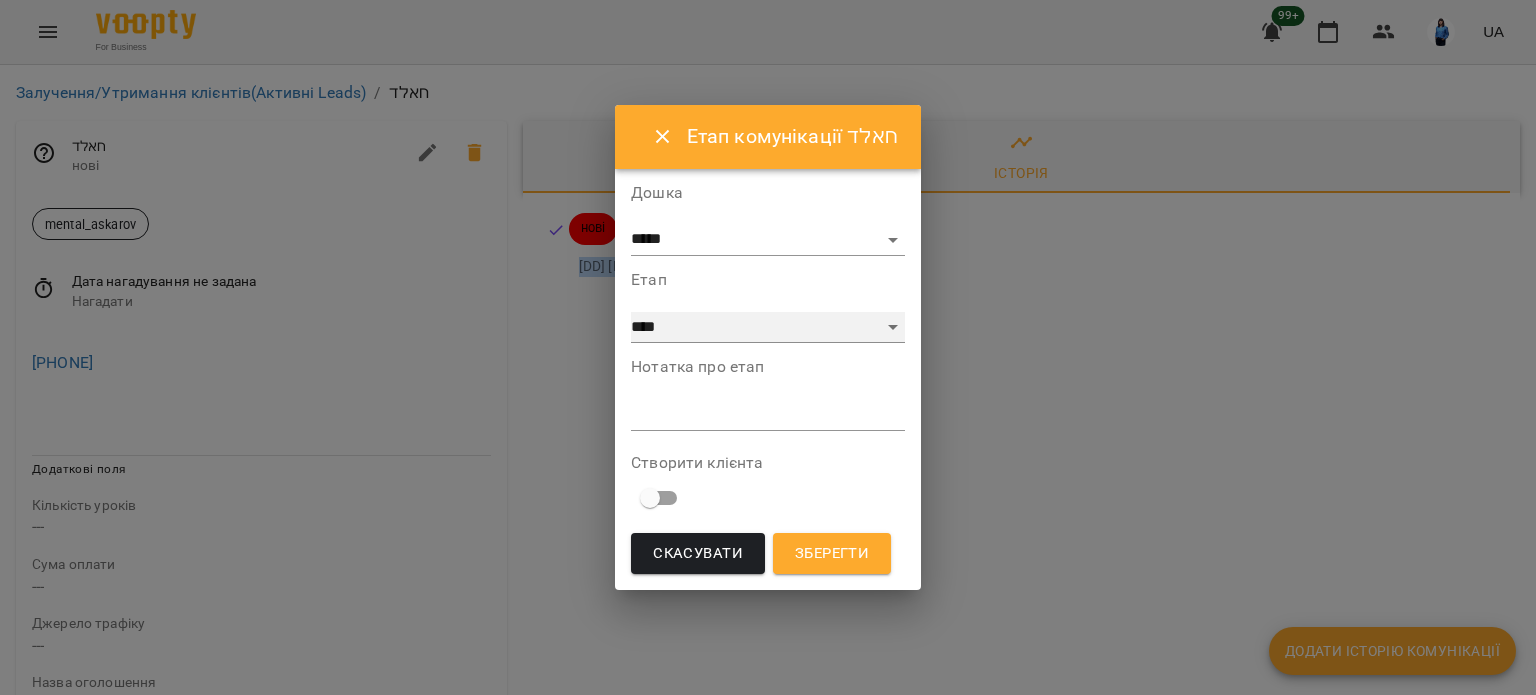 click on "**********" at bounding box center [768, 328] 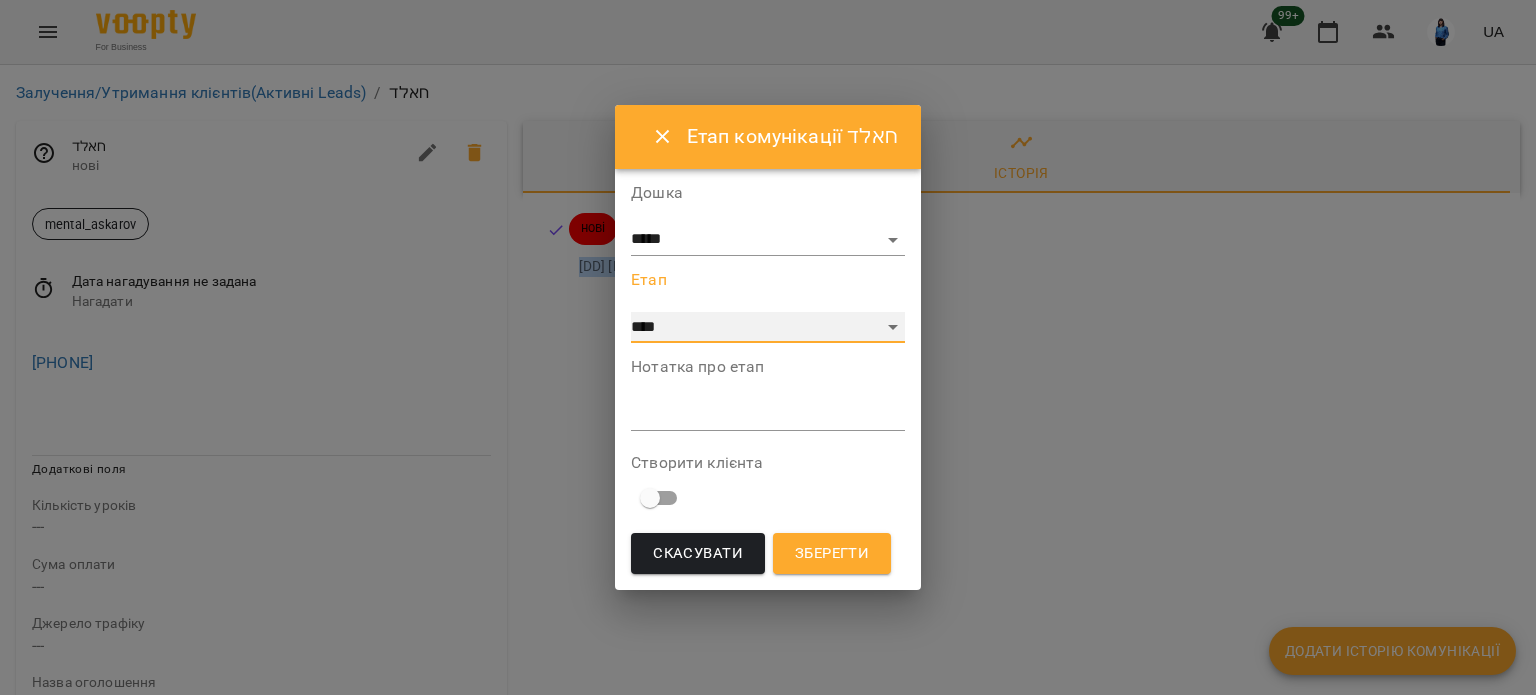 select on "**" 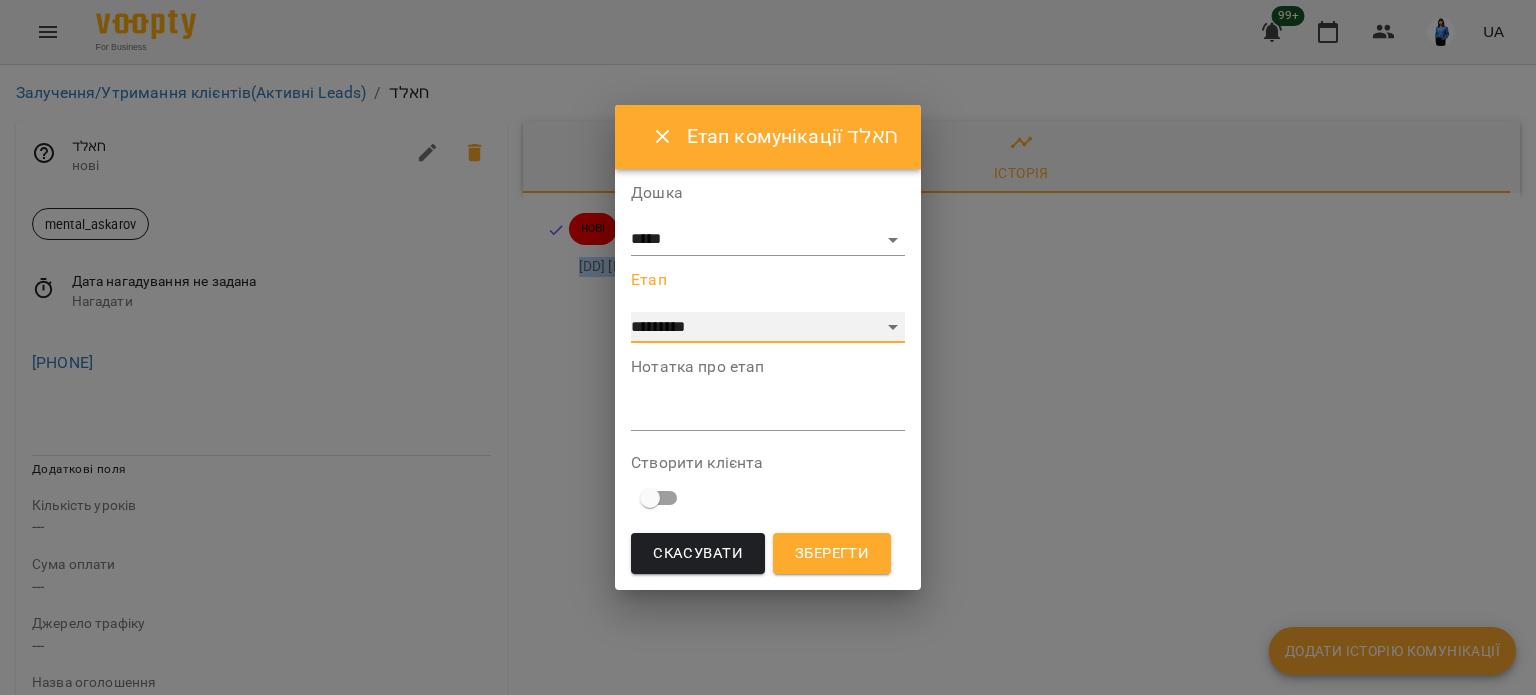 click on "**********" at bounding box center [768, 328] 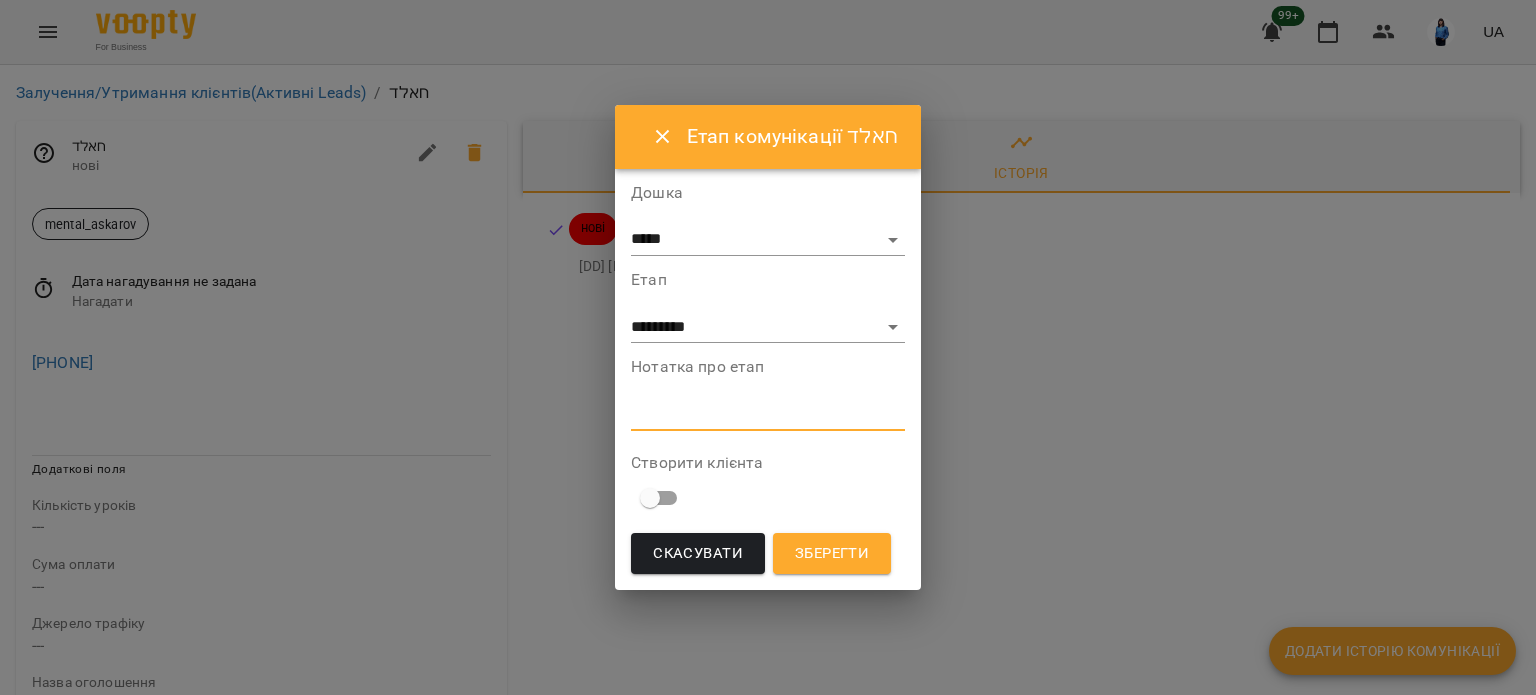 drag, startPoint x: 666, startPoint y: 411, endPoint x: 659, endPoint y: 345, distance: 66.37017 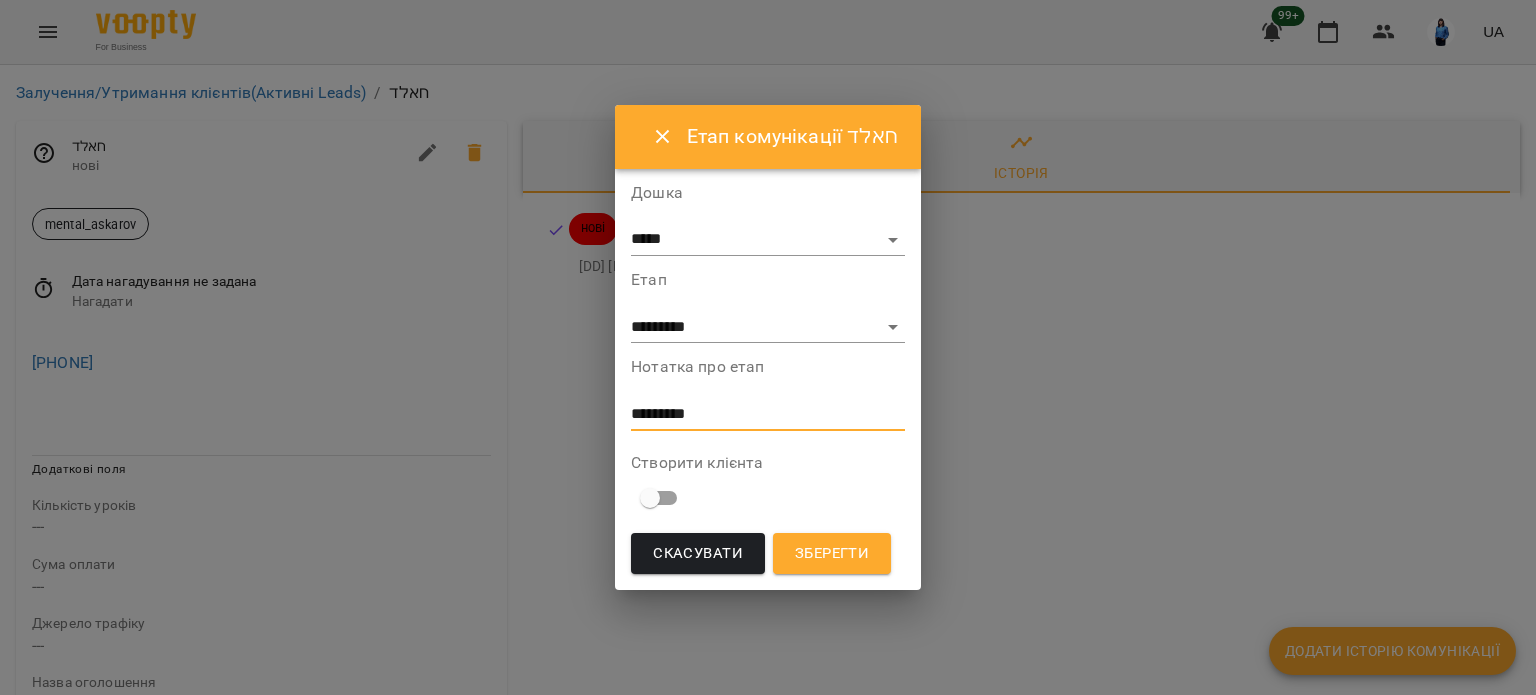 type on "*********" 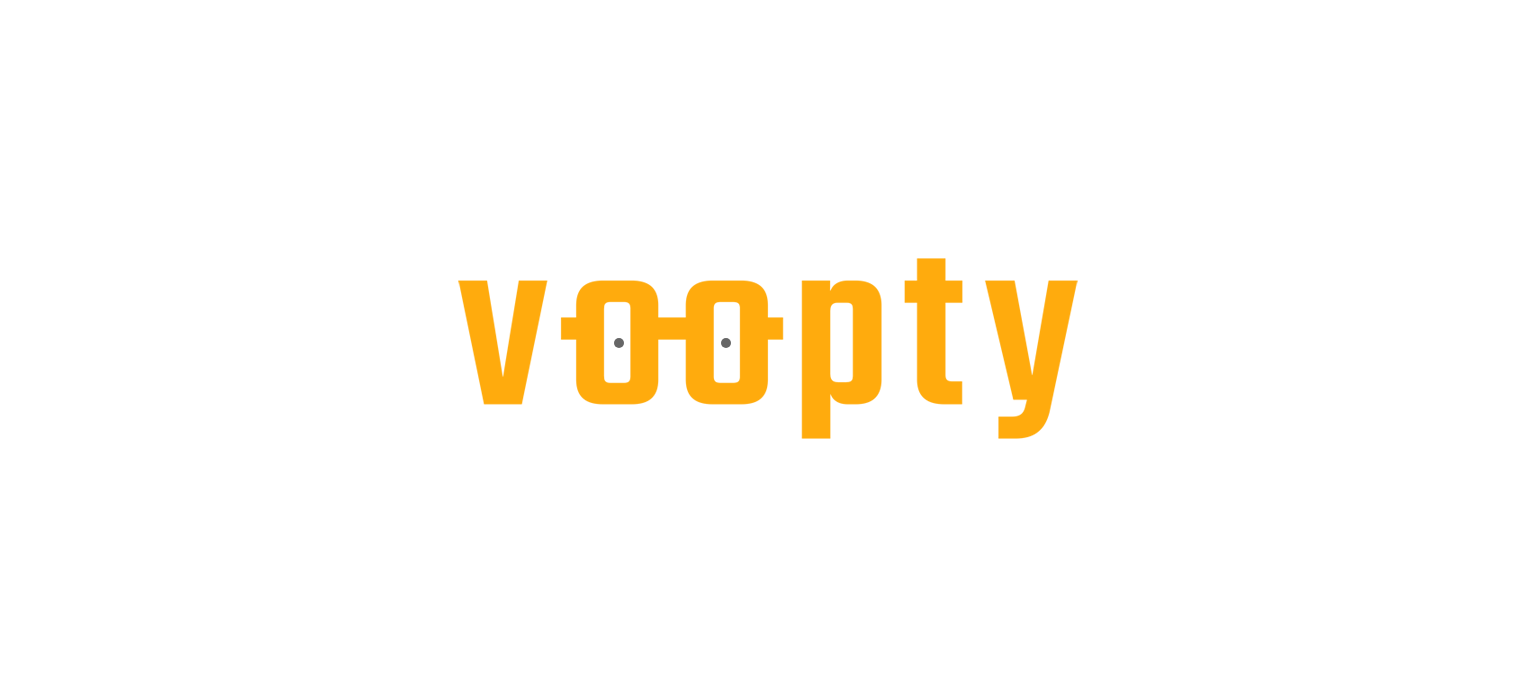 scroll, scrollTop: 0, scrollLeft: 0, axis: both 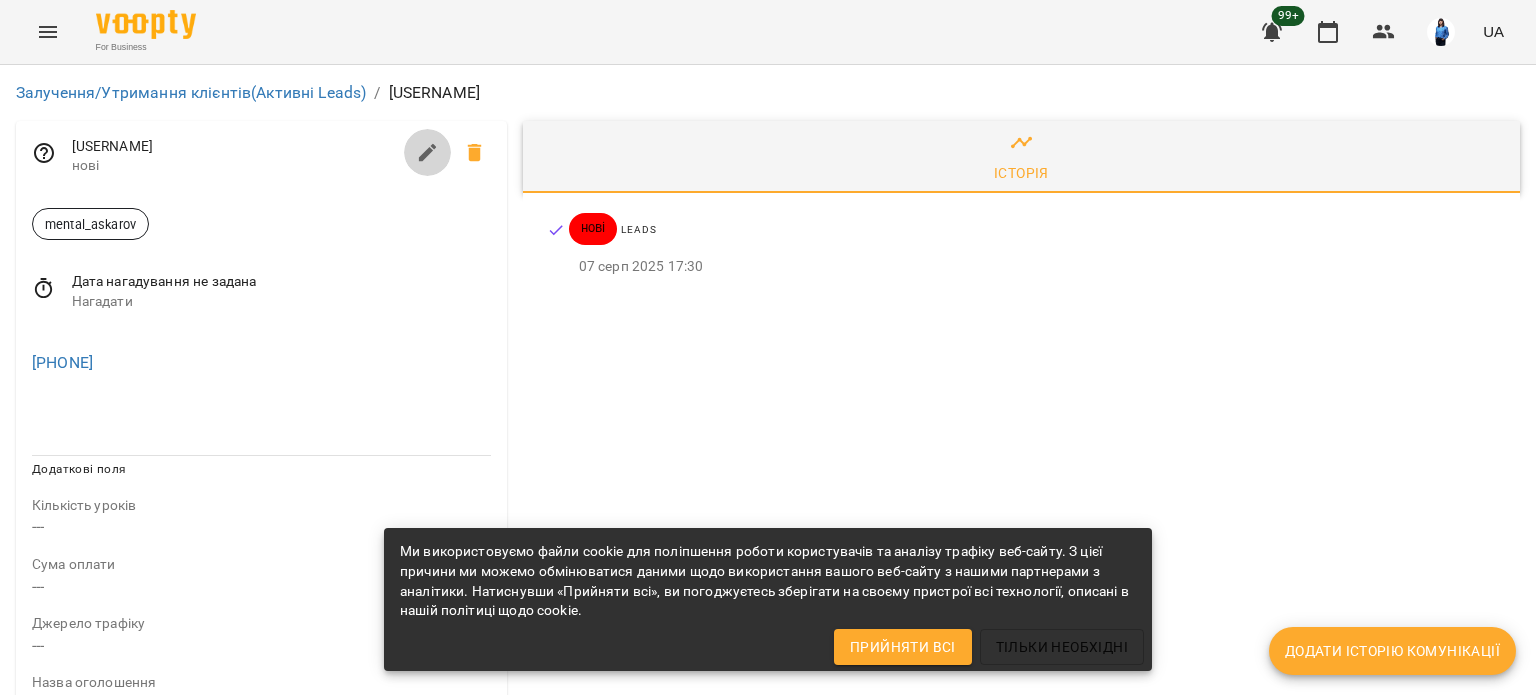click at bounding box center [428, 153] 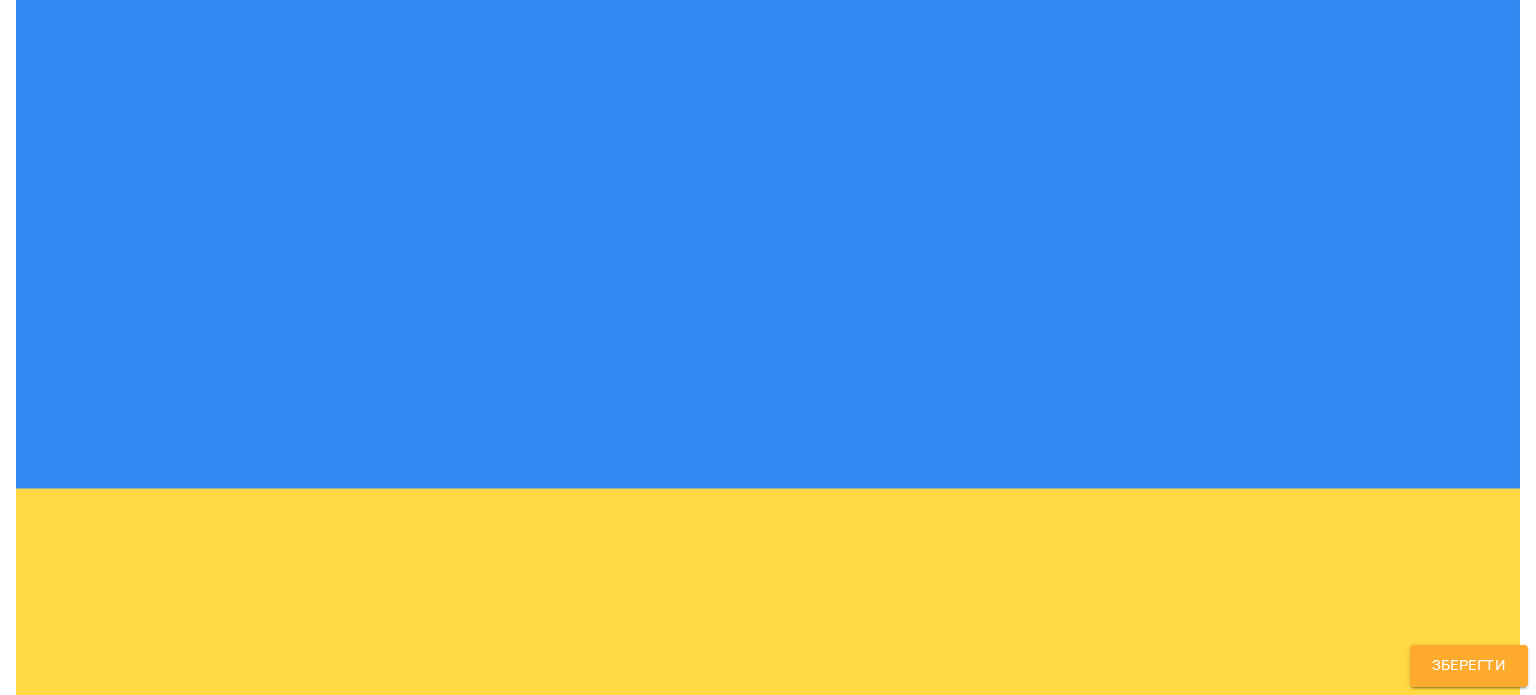 click on "mental_askarov" at bounding box center [731, 1228] 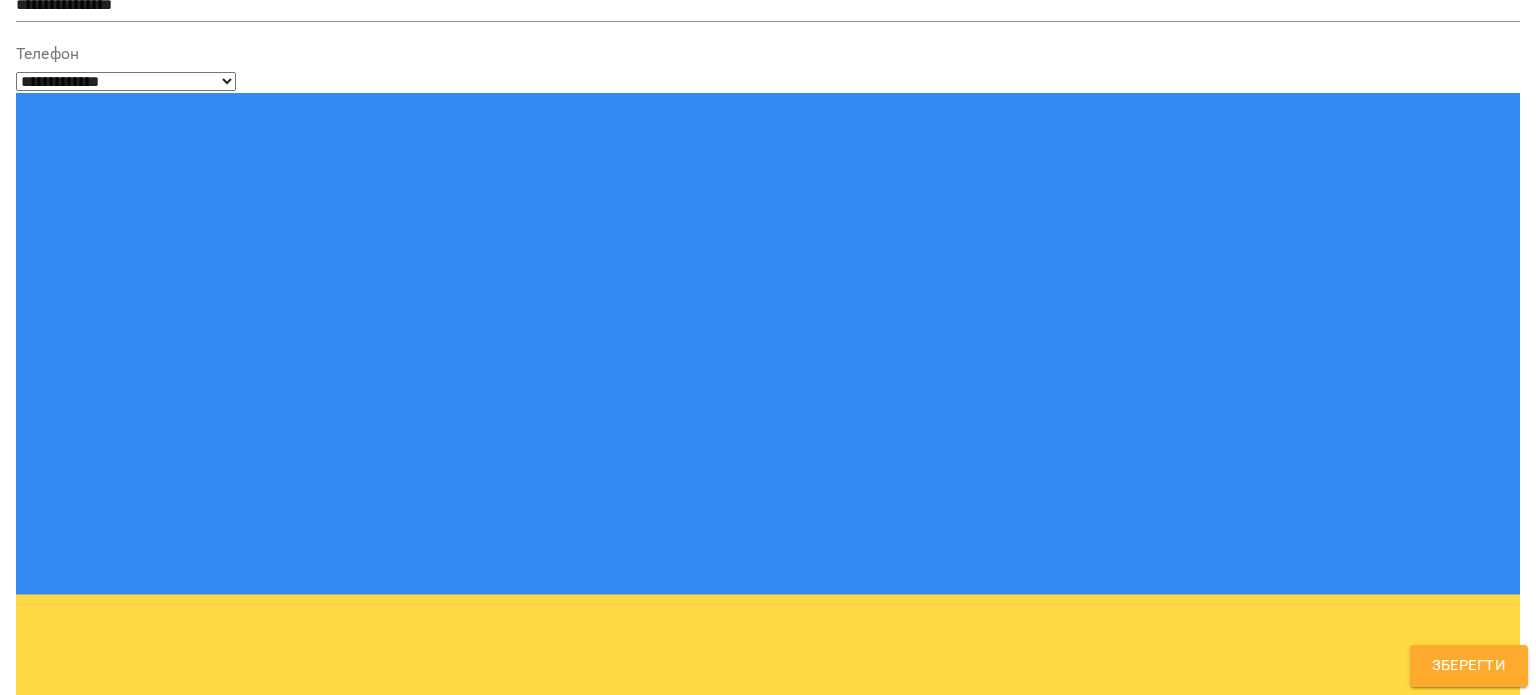 scroll, scrollTop: 184, scrollLeft: 0, axis: vertical 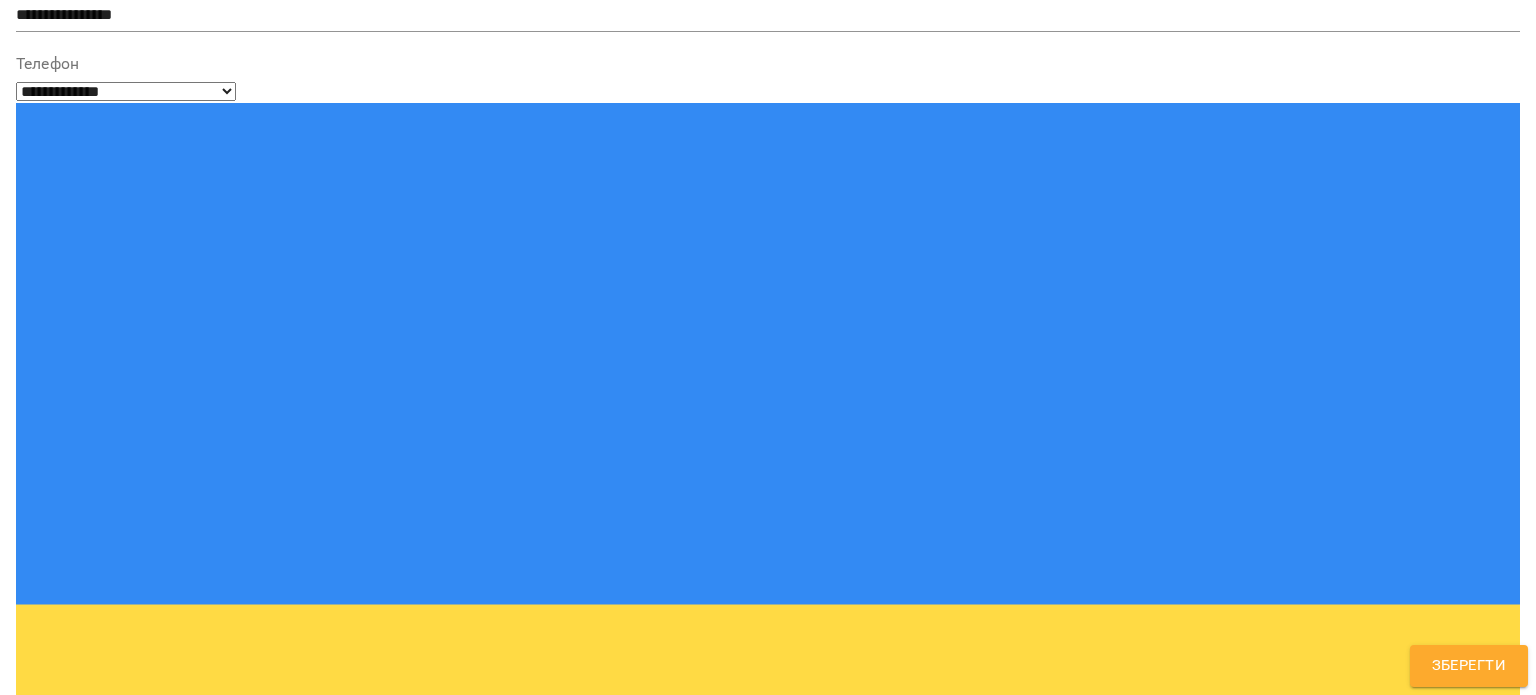 type on "*****" 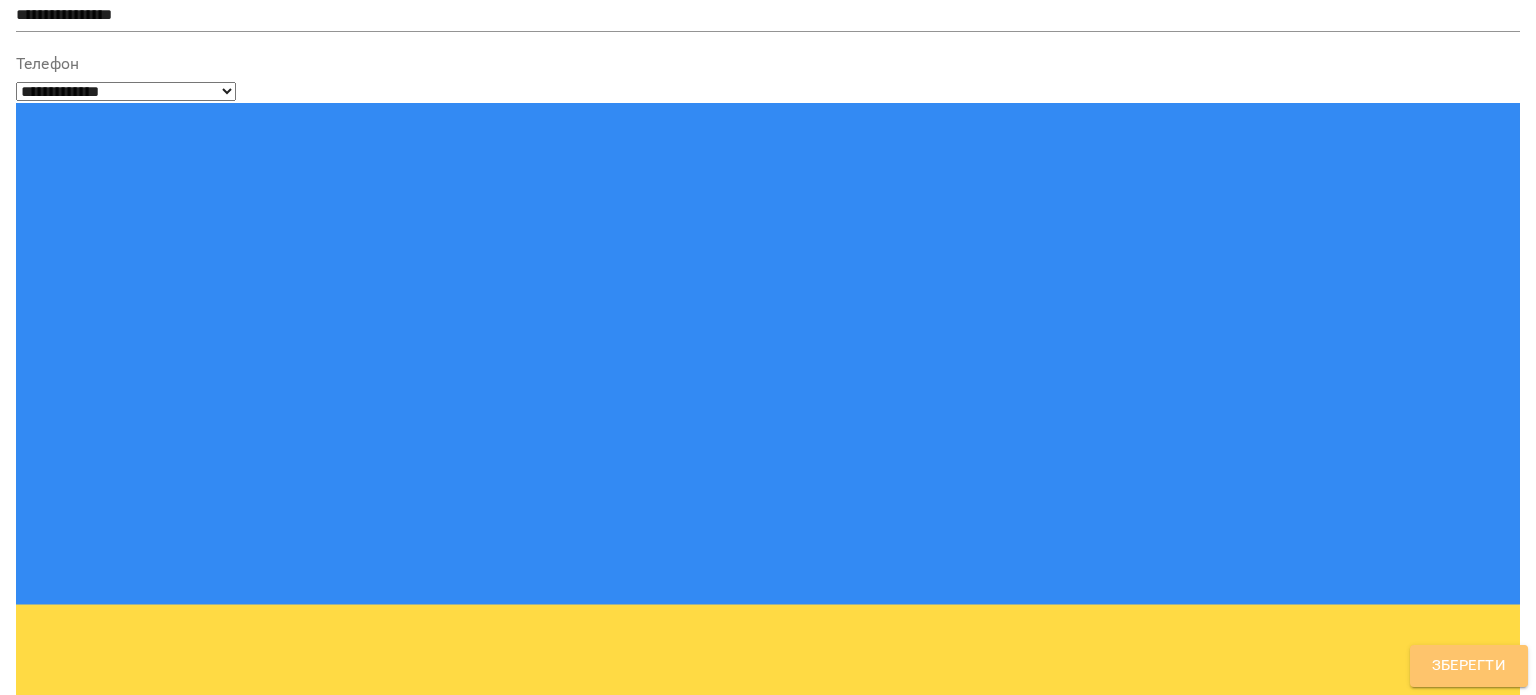 drag, startPoint x: 1452, startPoint y: 665, endPoint x: 1366, endPoint y: 643, distance: 88.76936 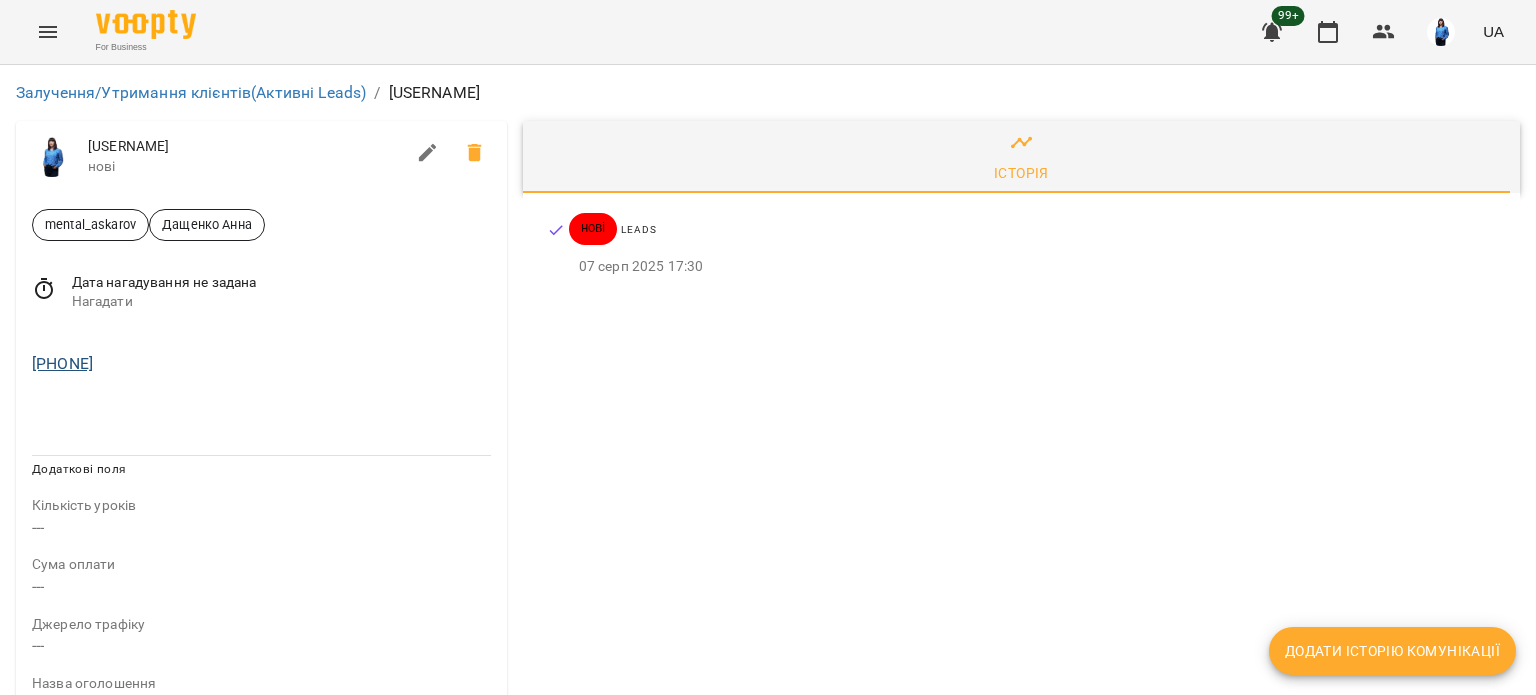 drag, startPoint x: 196, startPoint y: 373, endPoint x: 39, endPoint y: 361, distance: 157.45793 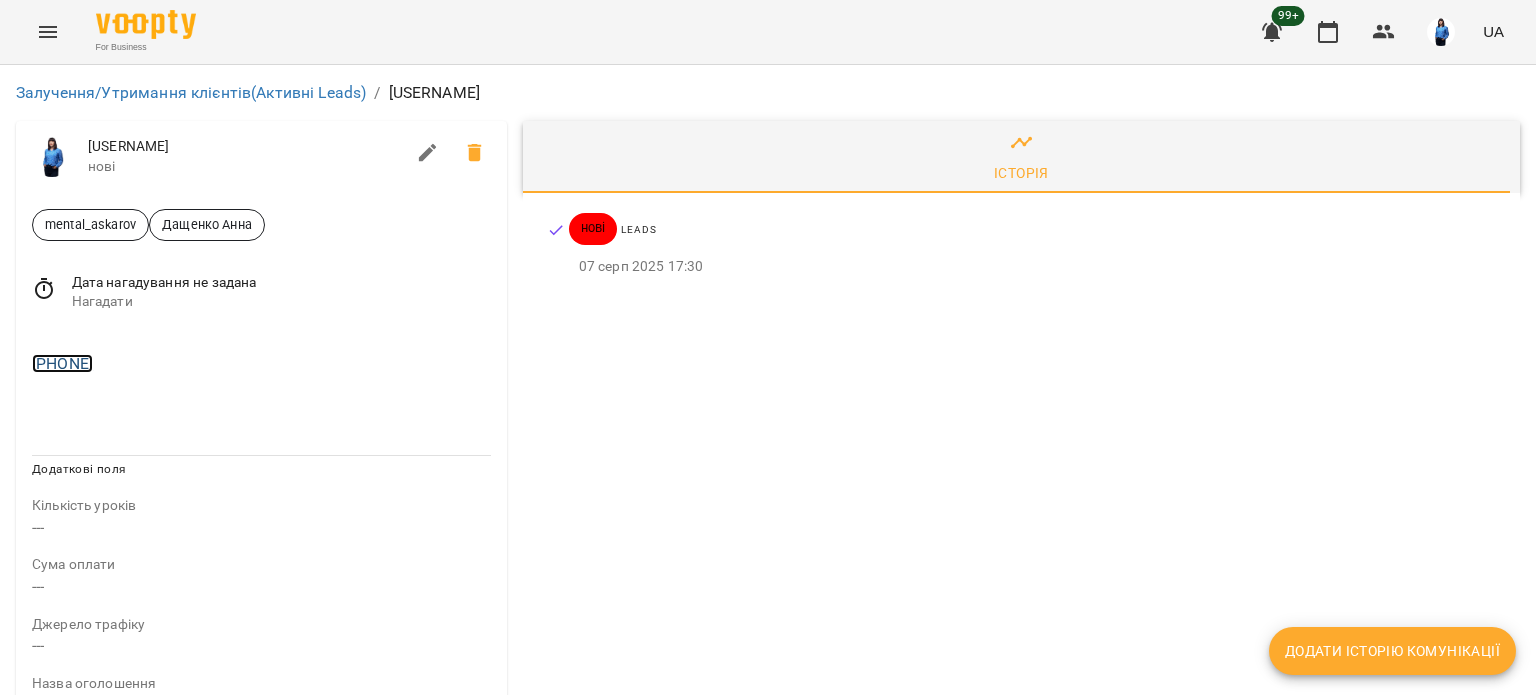 copy on "380672435783" 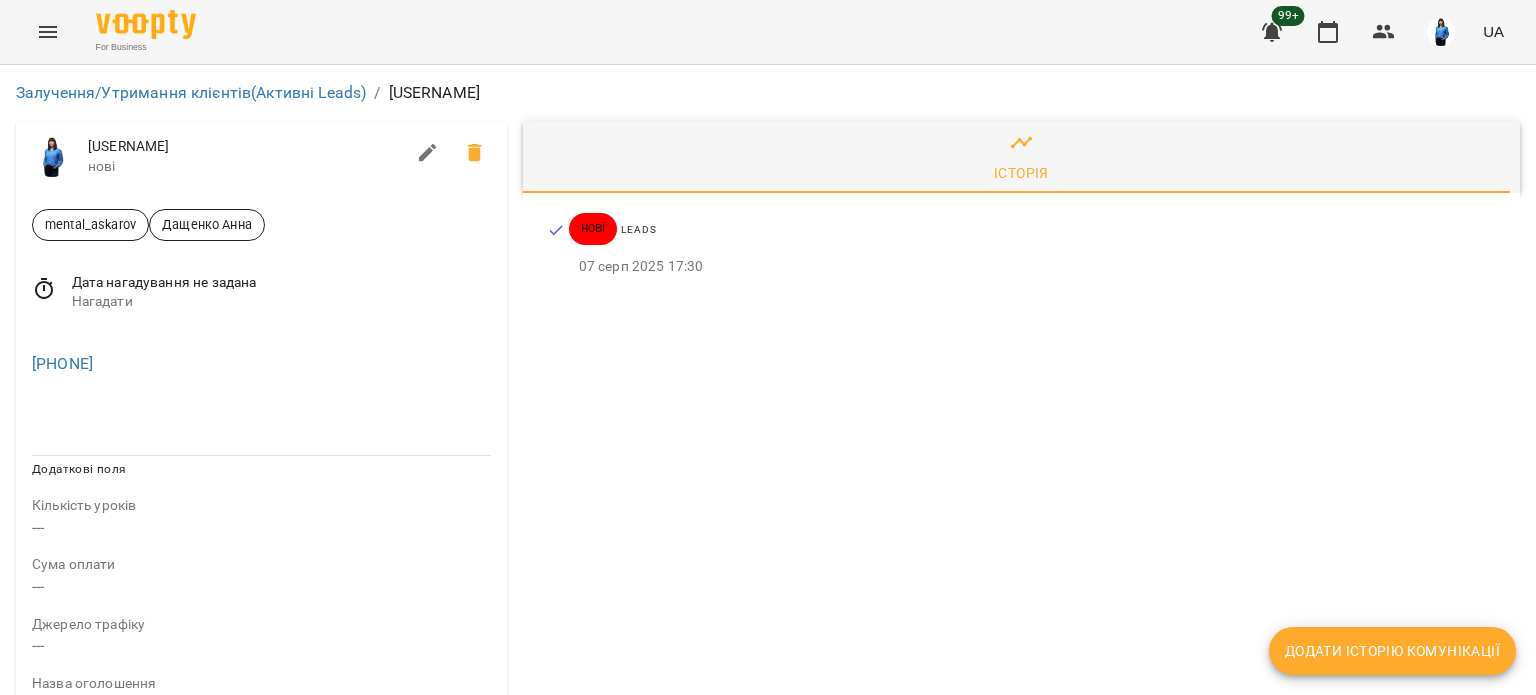 click at bounding box center (261, 415) 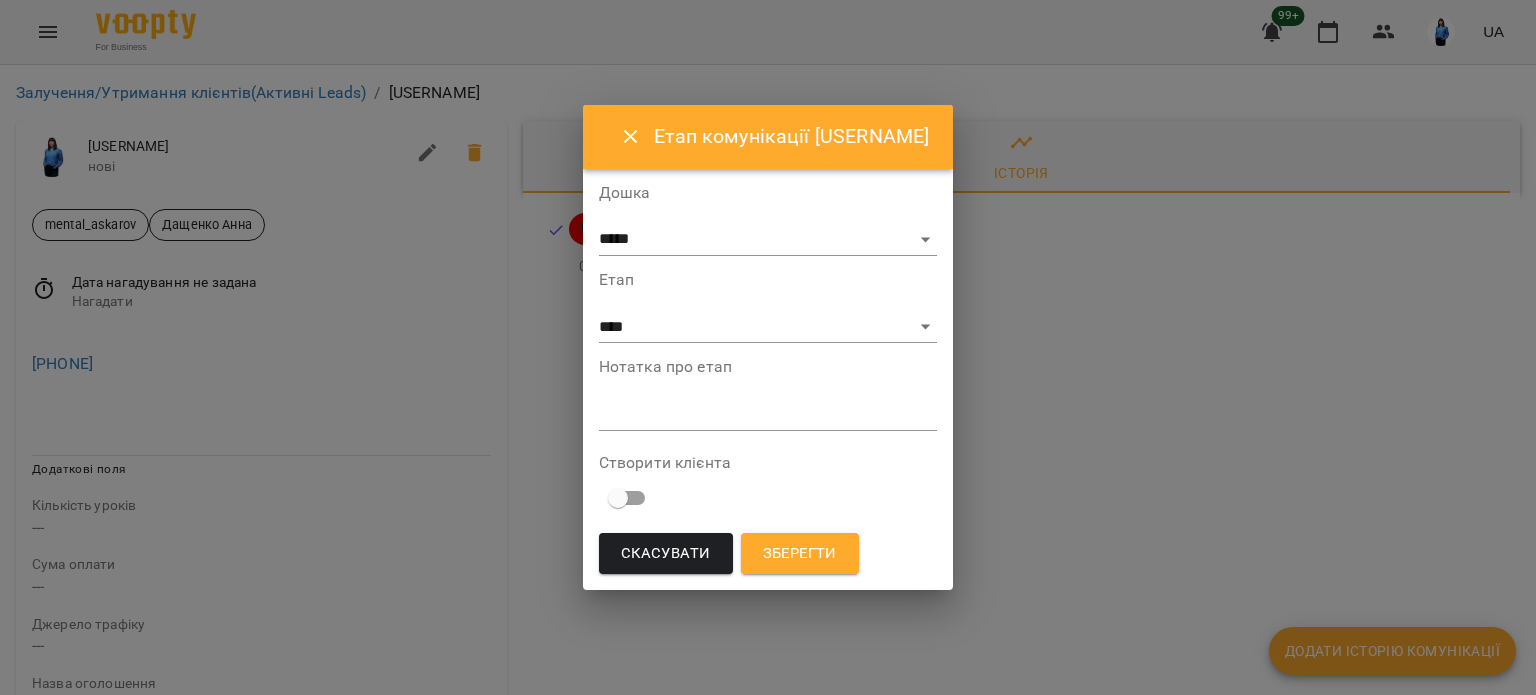 click on "Нотатка про етап *" at bounding box center [768, 399] 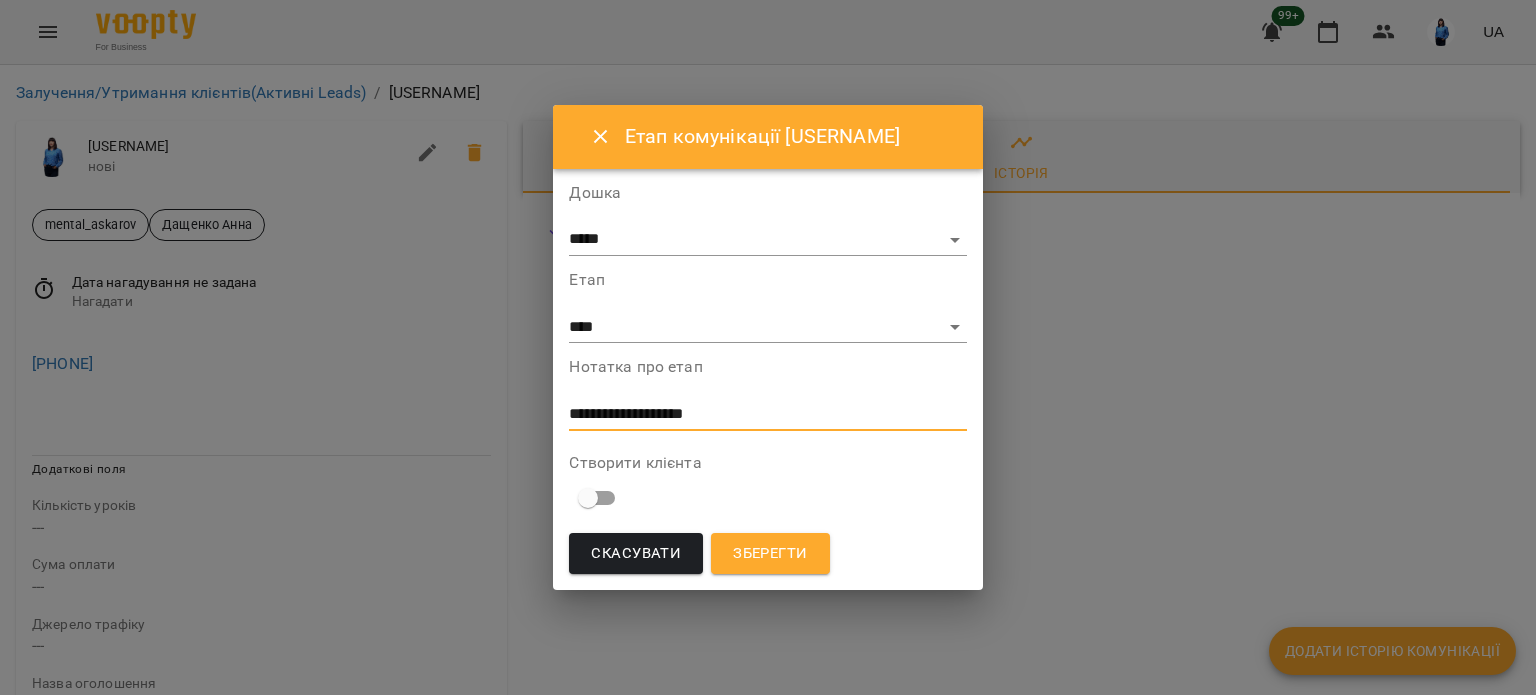 type on "**********" 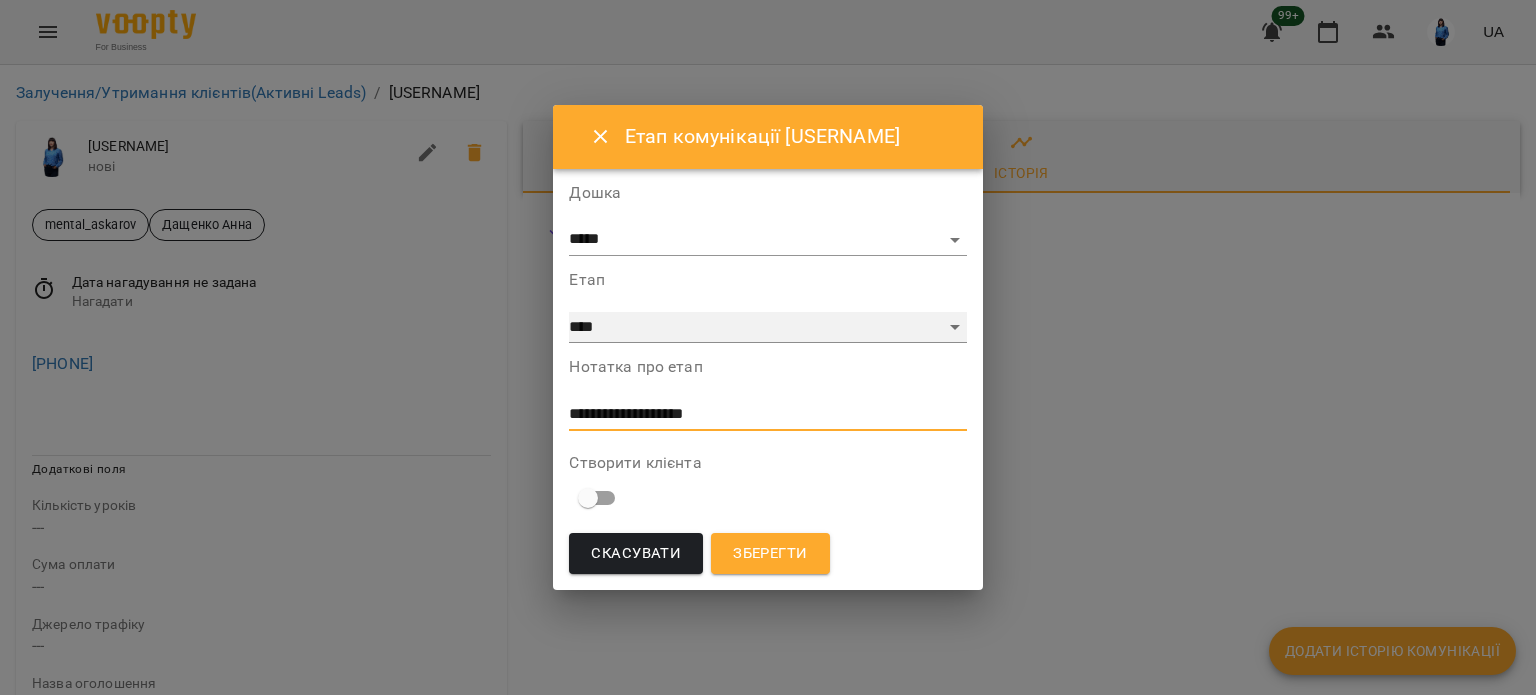 drag, startPoint x: 729, startPoint y: 316, endPoint x: 706, endPoint y: 319, distance: 23.194826 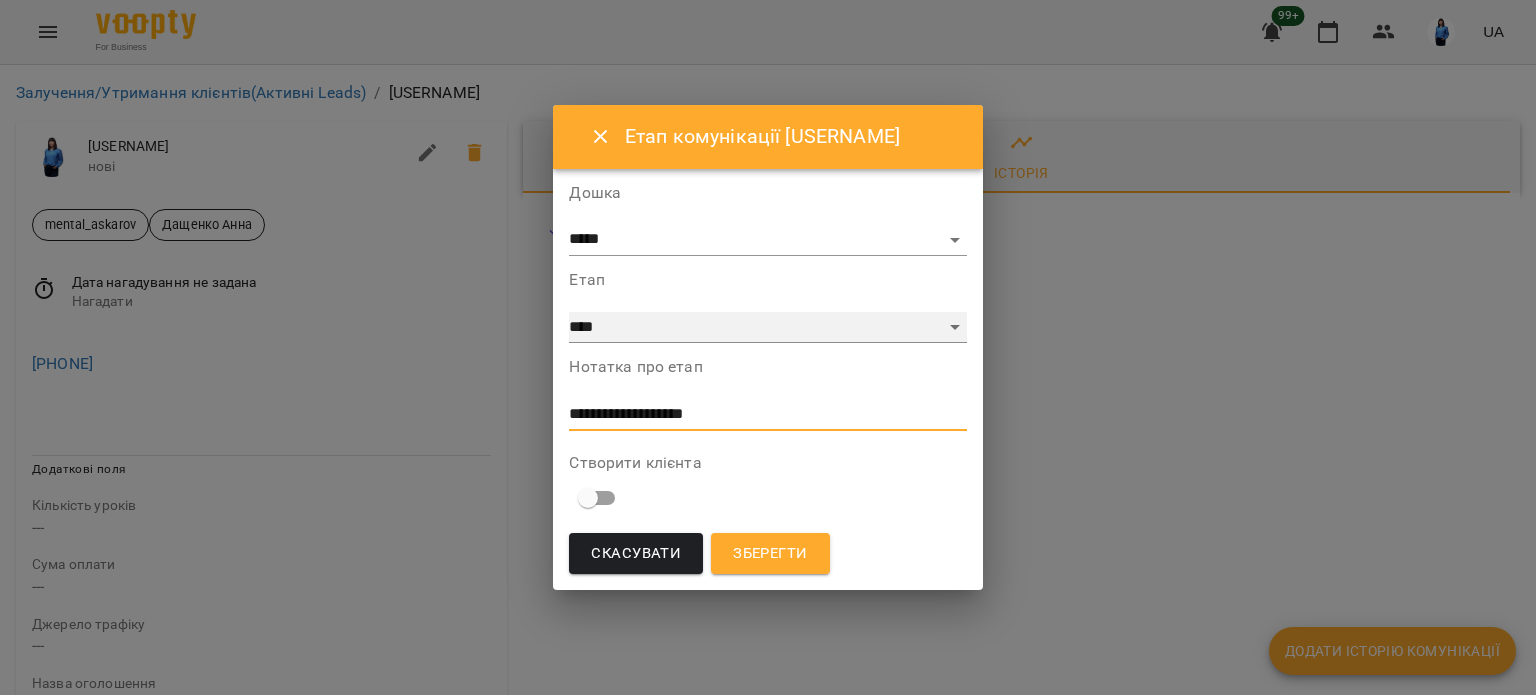click on "**********" at bounding box center [767, 328] 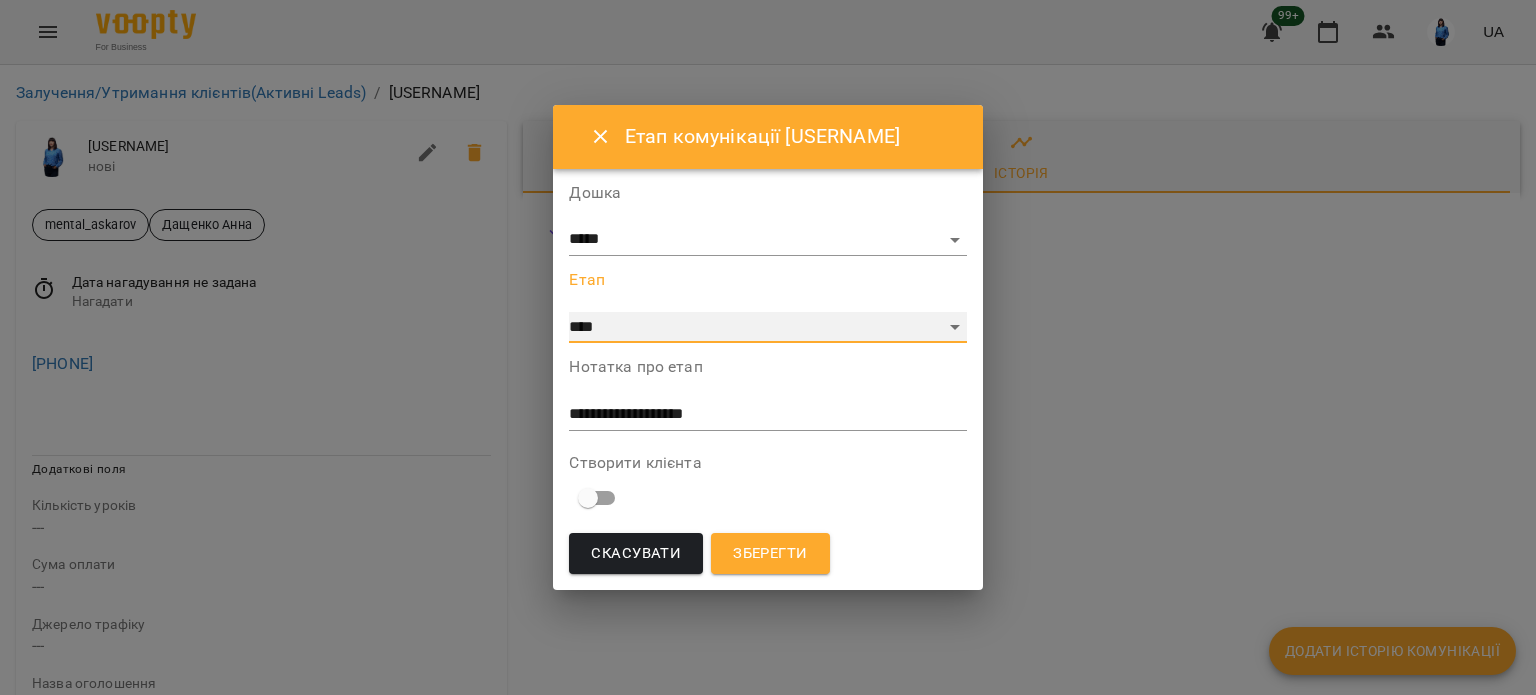 select on "**" 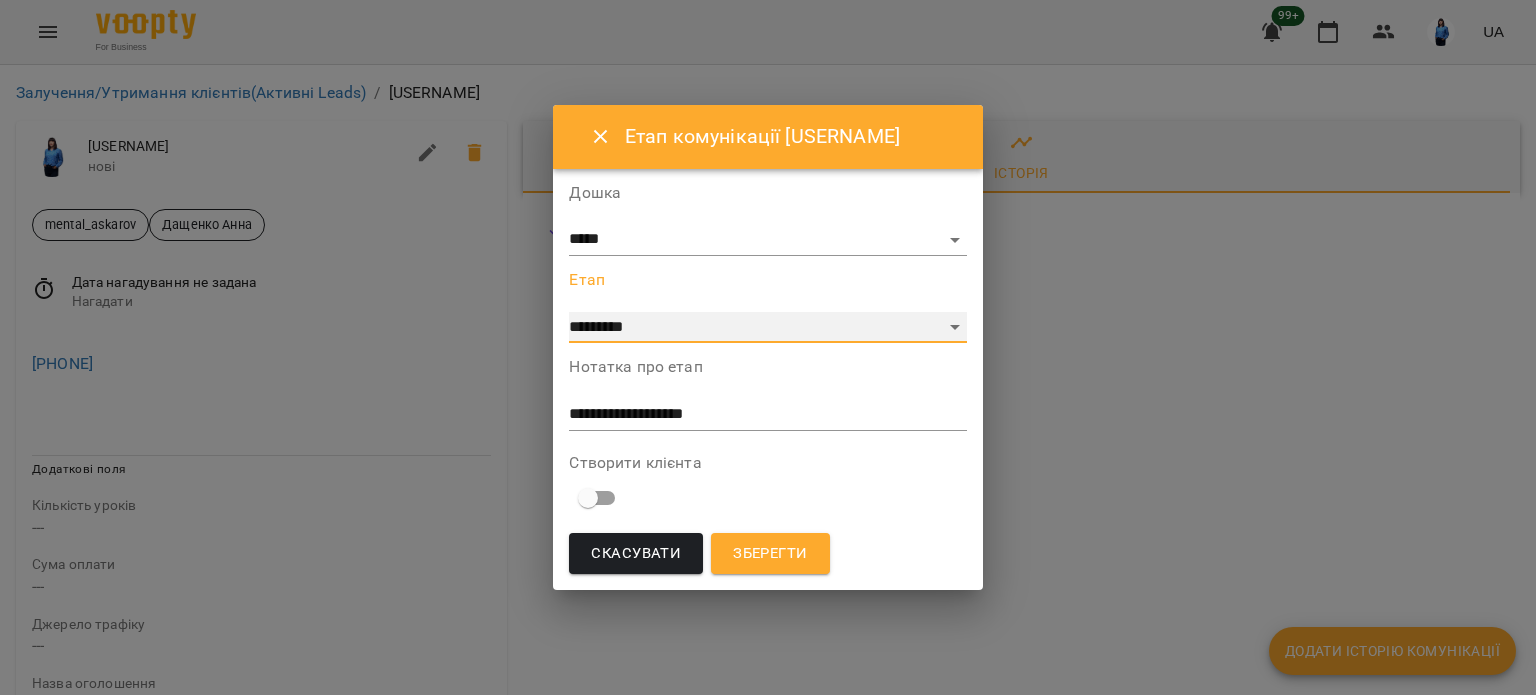 click on "**********" at bounding box center [767, 328] 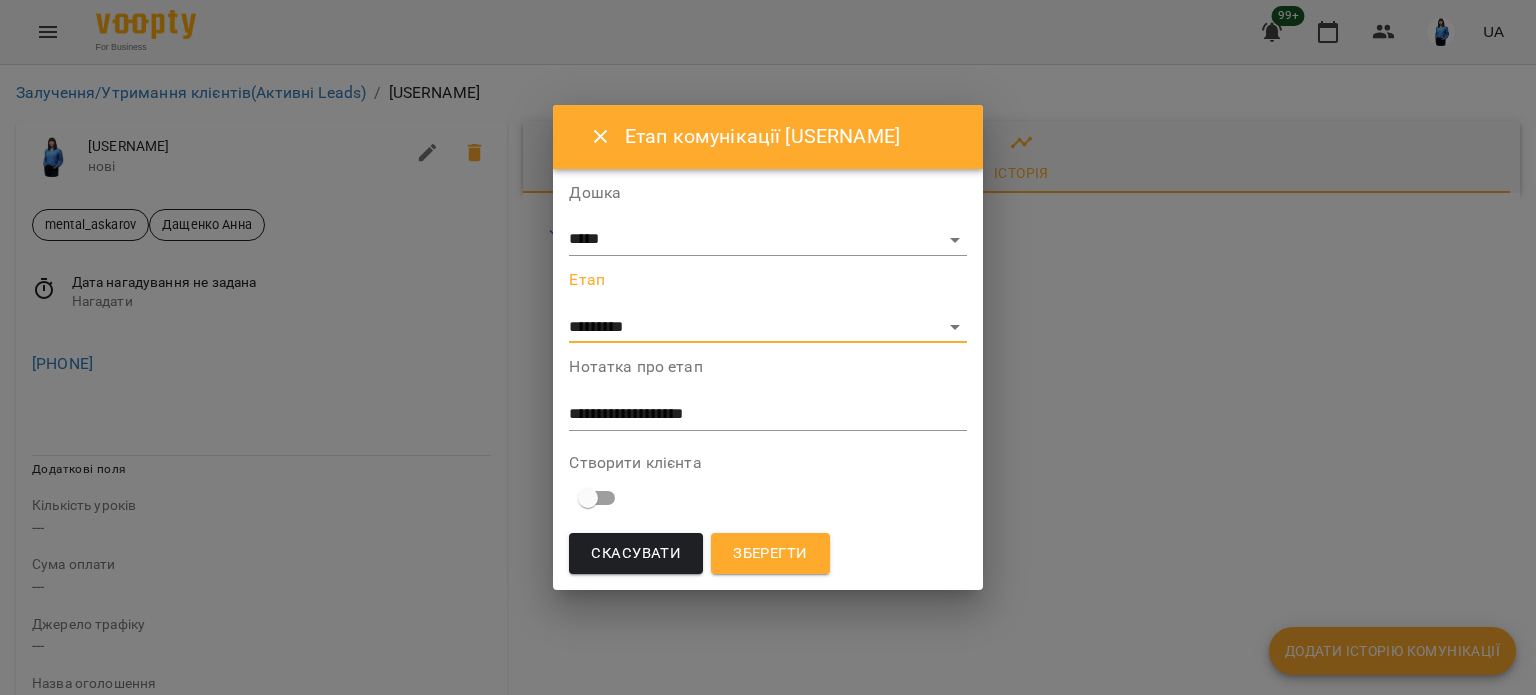 click on "Зберегти" at bounding box center (770, 554) 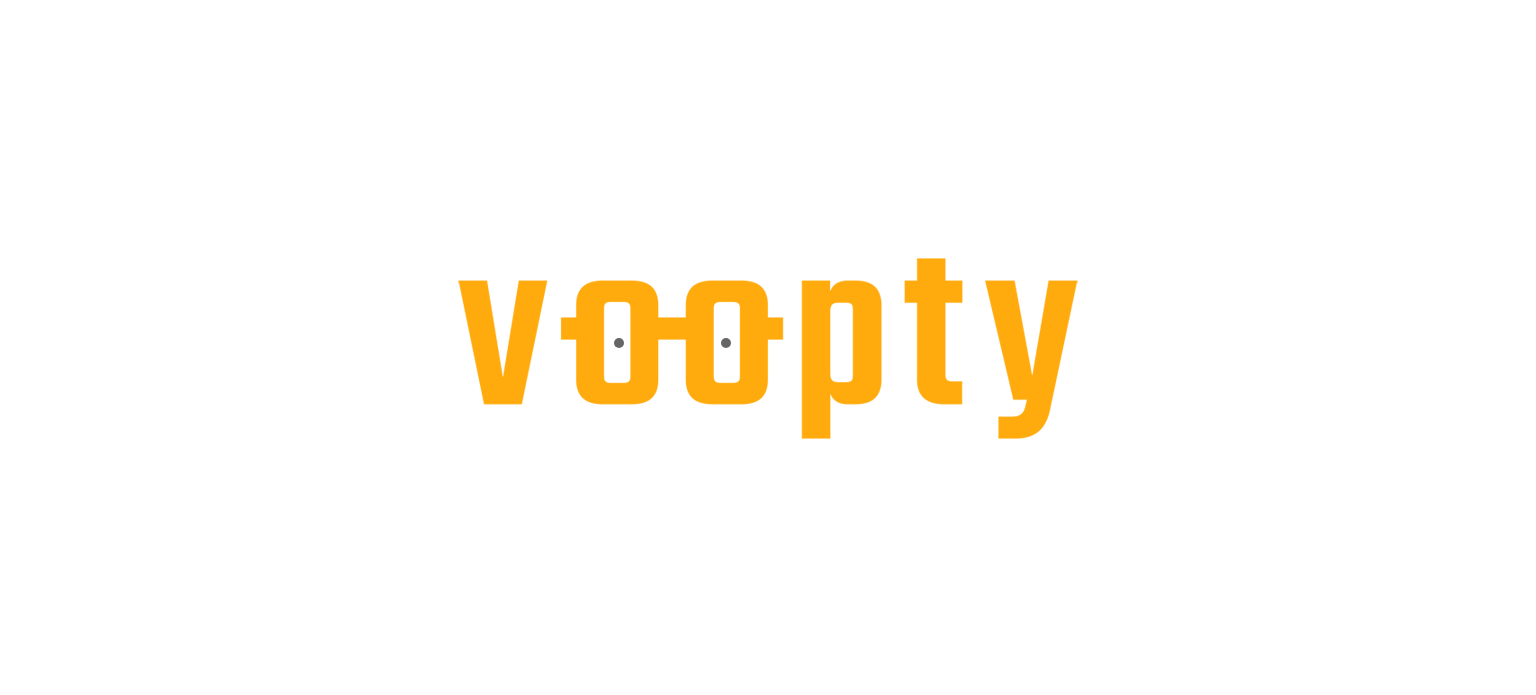 scroll, scrollTop: 0, scrollLeft: 0, axis: both 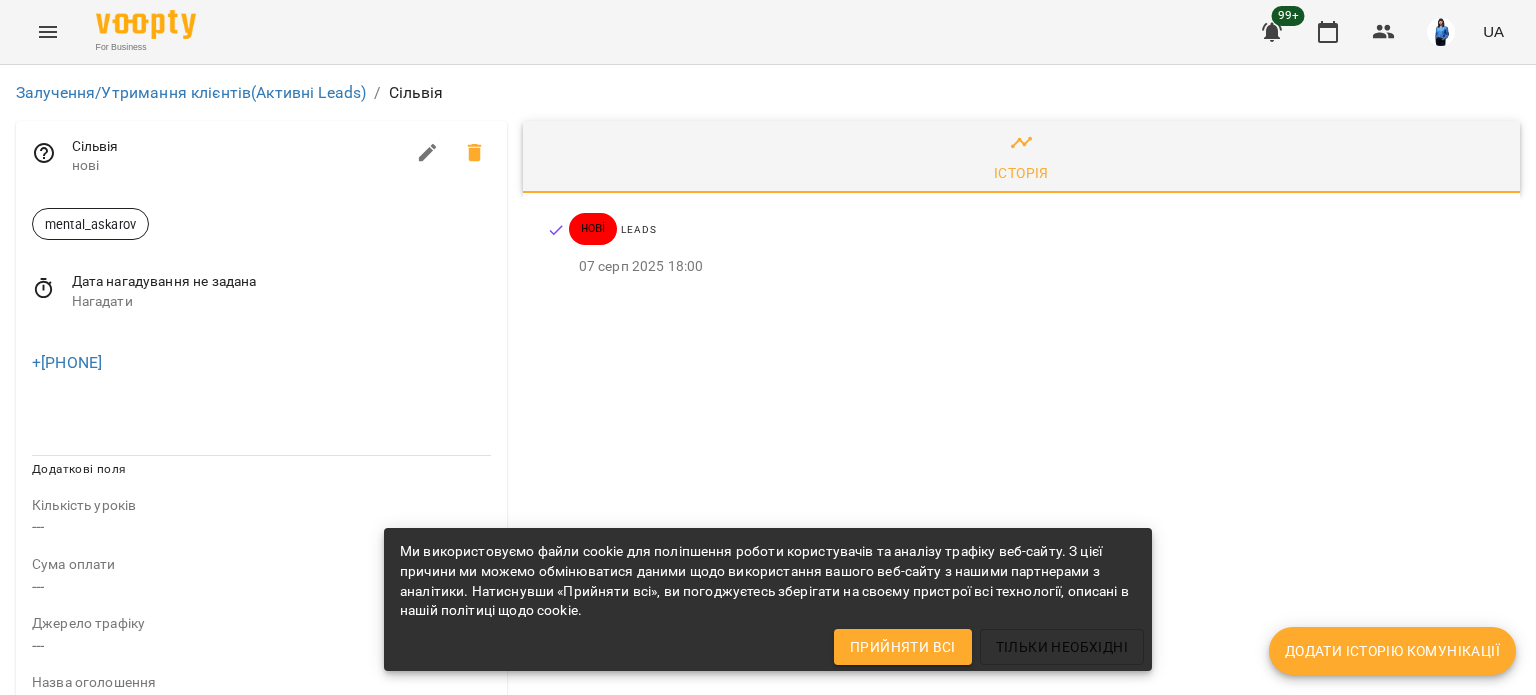 drag, startPoint x: 182, startPoint y: 372, endPoint x: 24, endPoint y: 355, distance: 158.91193 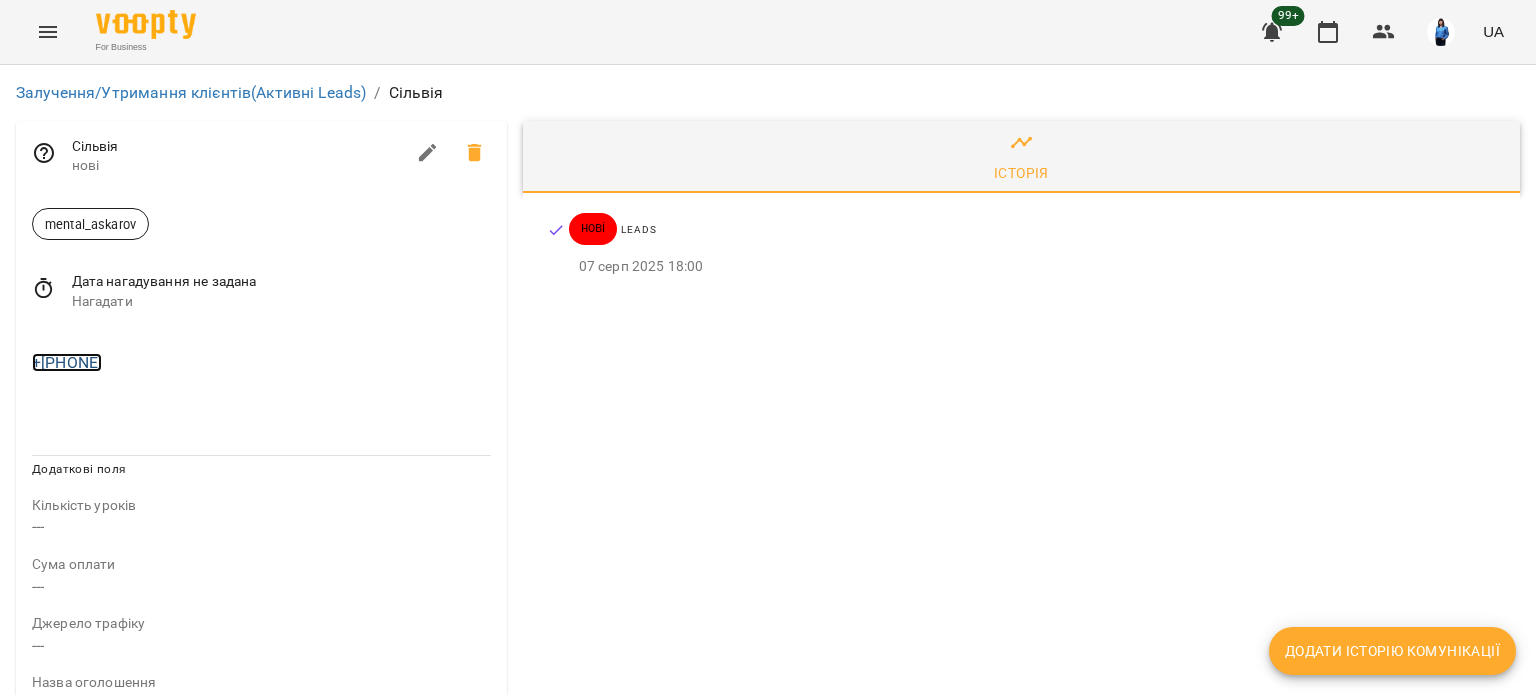copy on "+[PHONE]" 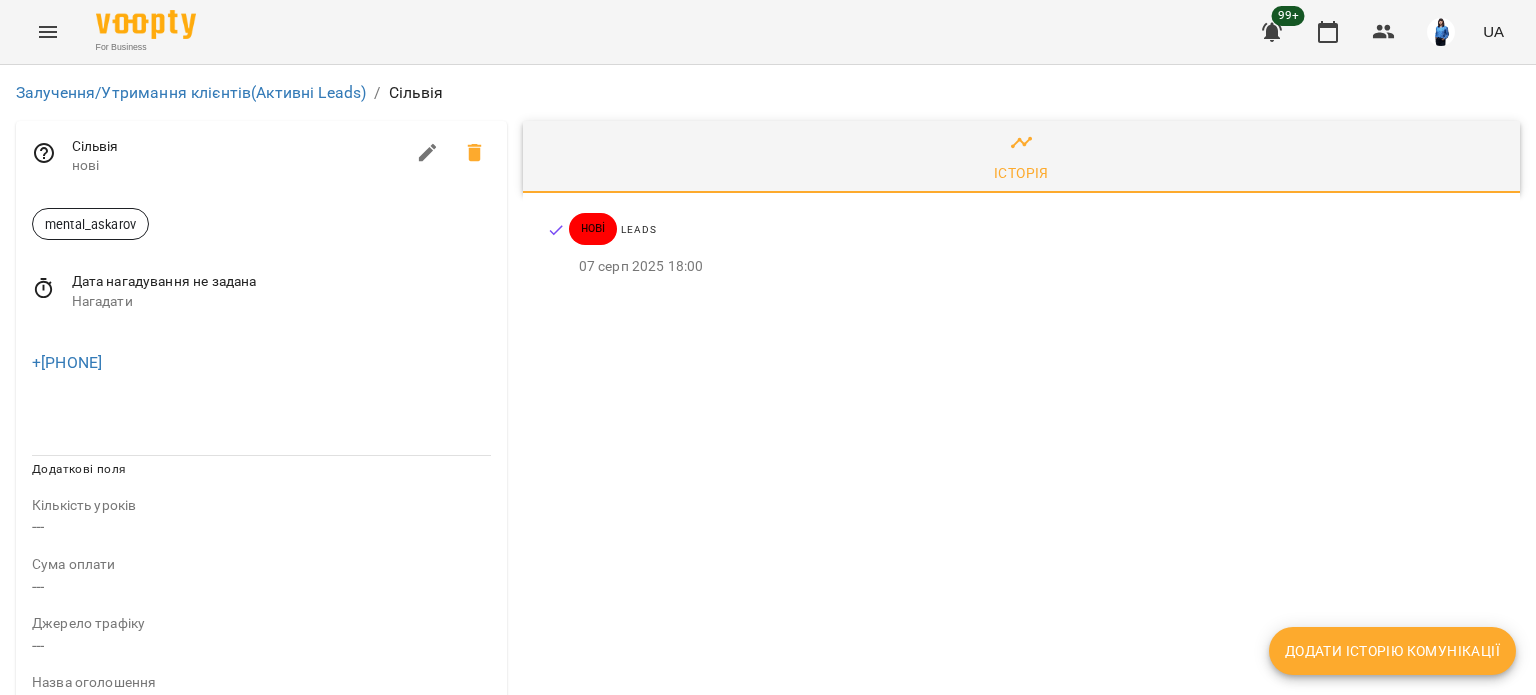 click on "нові" at bounding box center [238, 166] 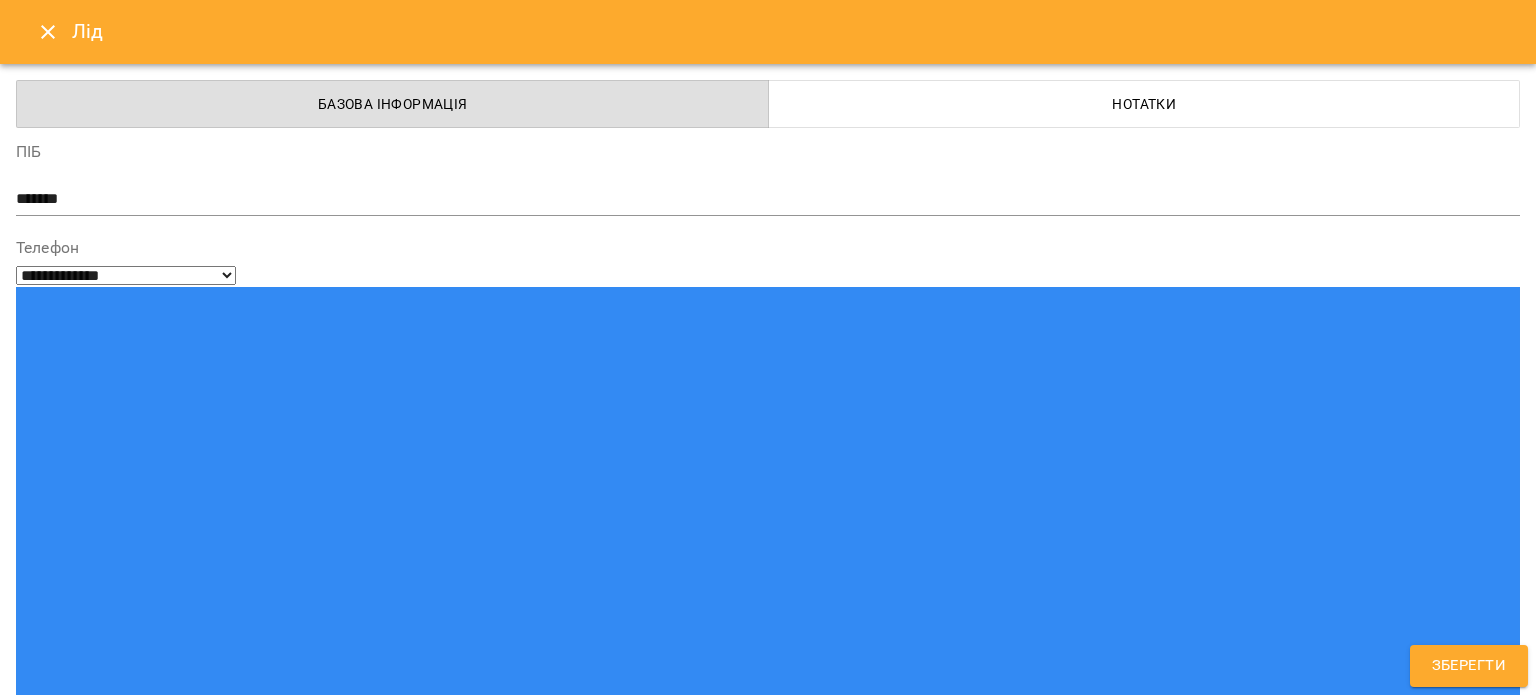 scroll, scrollTop: 200, scrollLeft: 0, axis: vertical 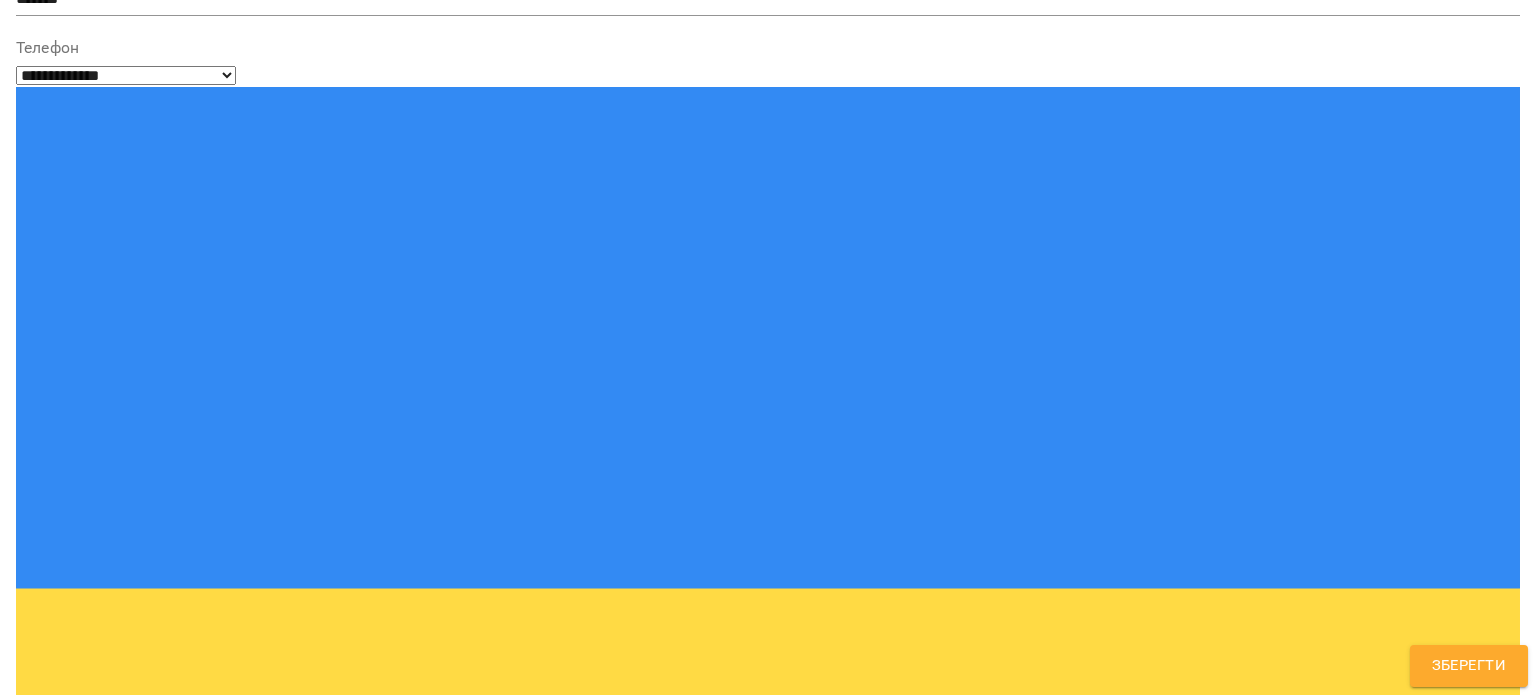 click on "mental_askarov" at bounding box center [731, 1328] 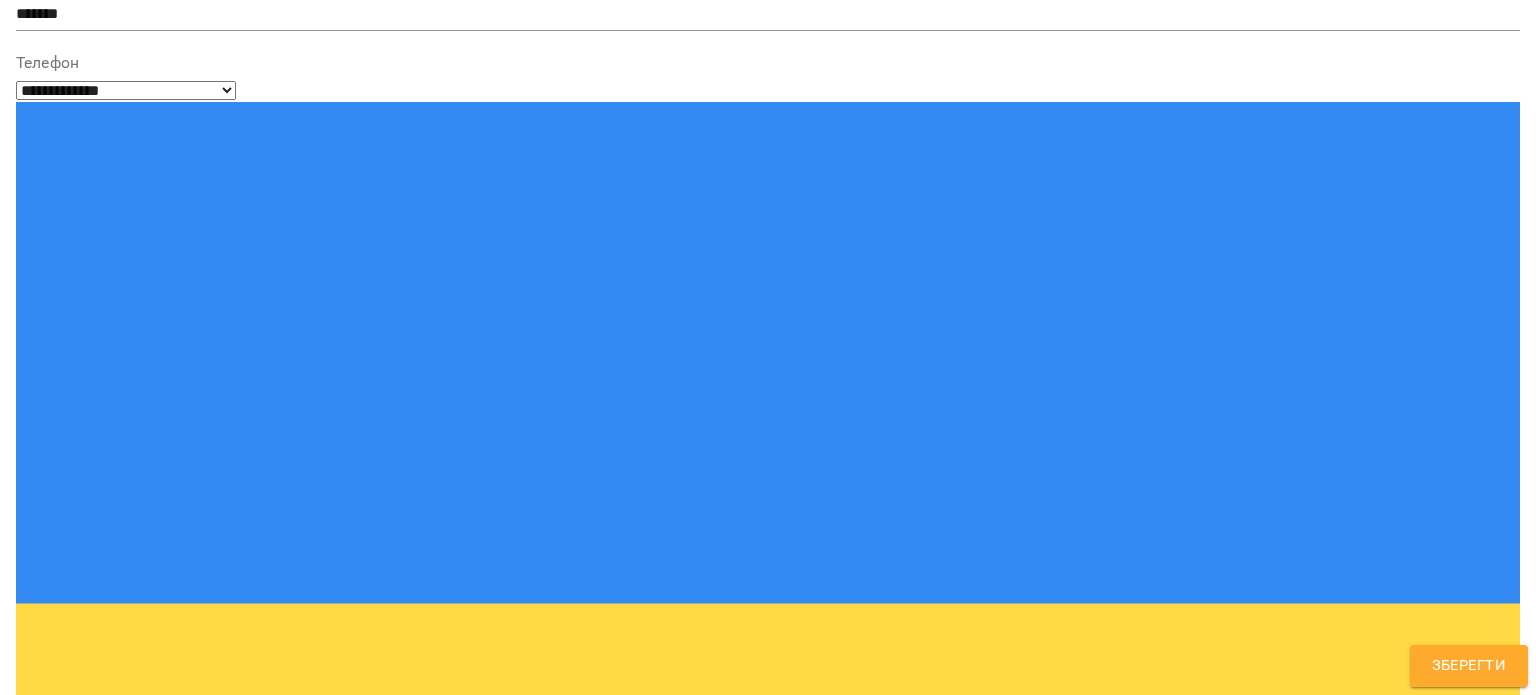 scroll, scrollTop: 184, scrollLeft: 0, axis: vertical 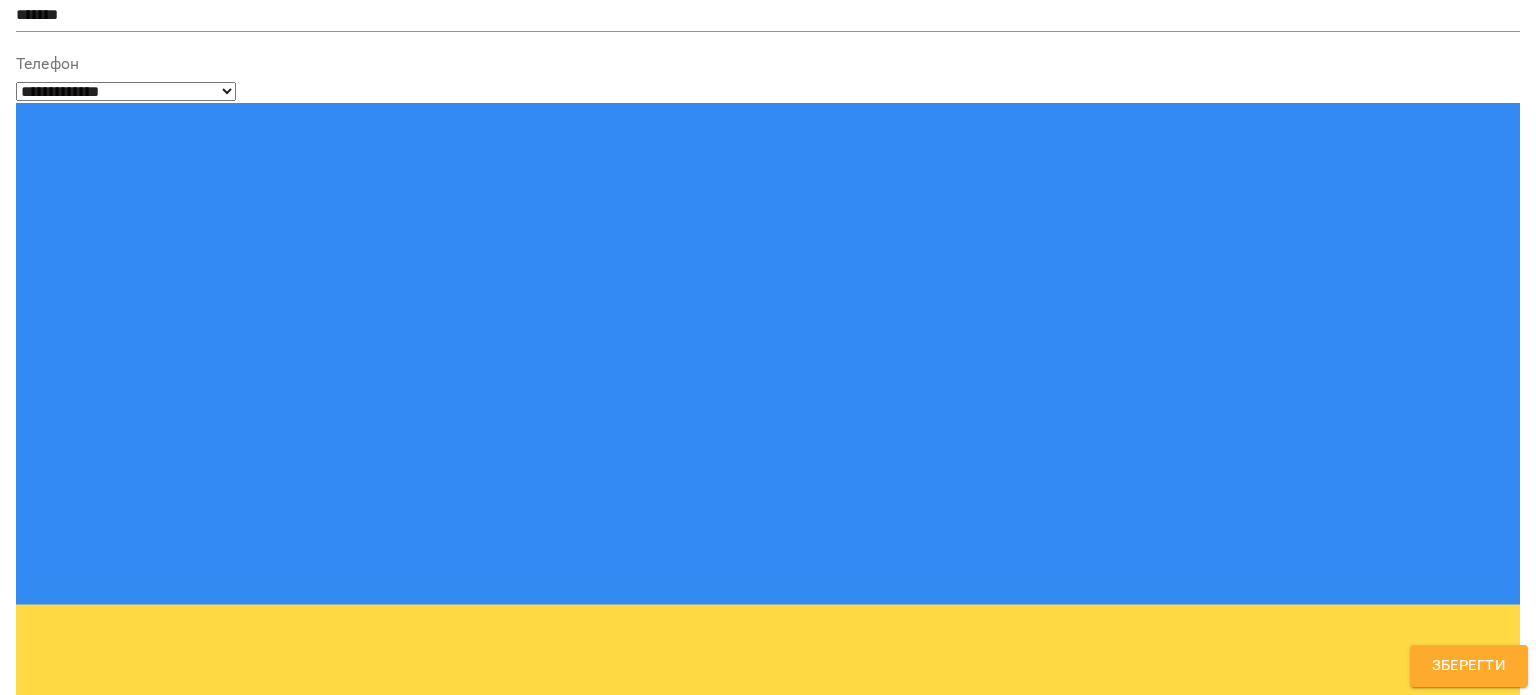 type on "*****" 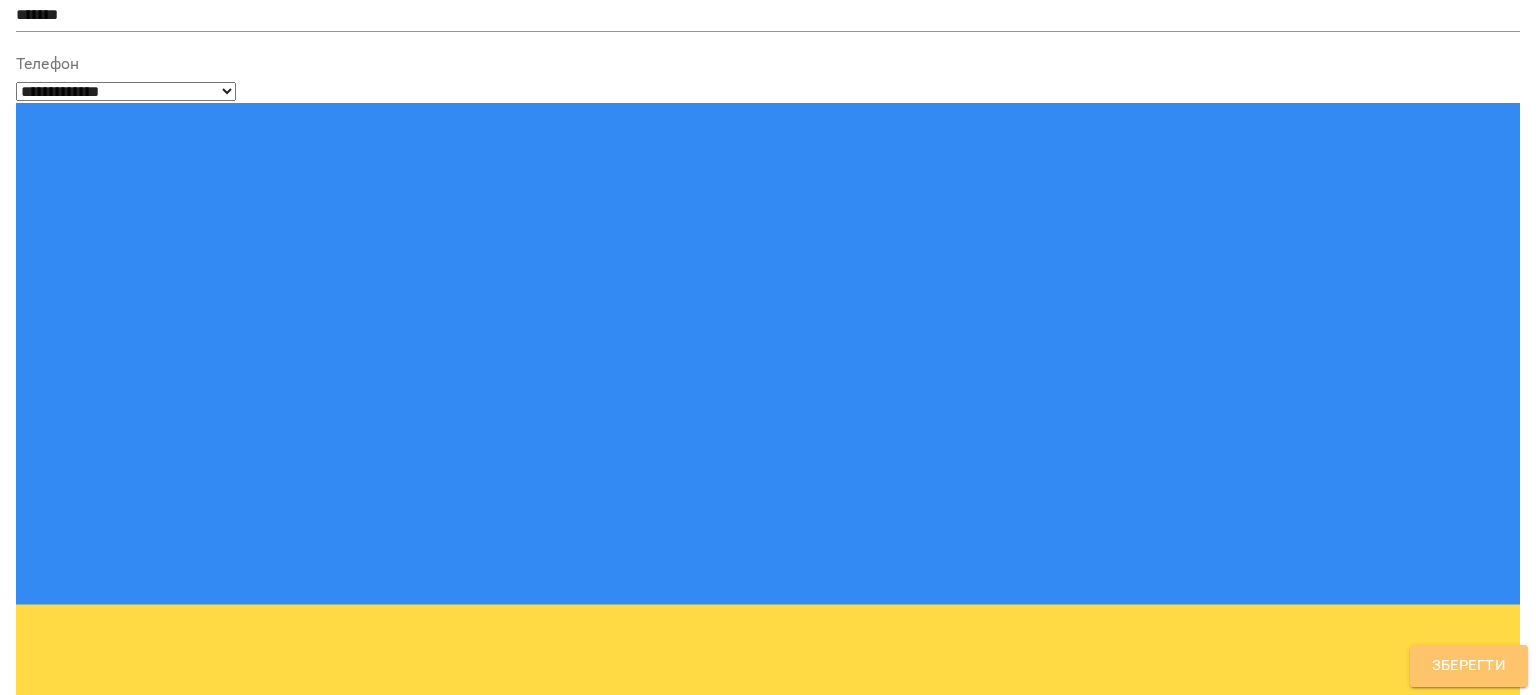 click on "Зберегти" at bounding box center (1469, 666) 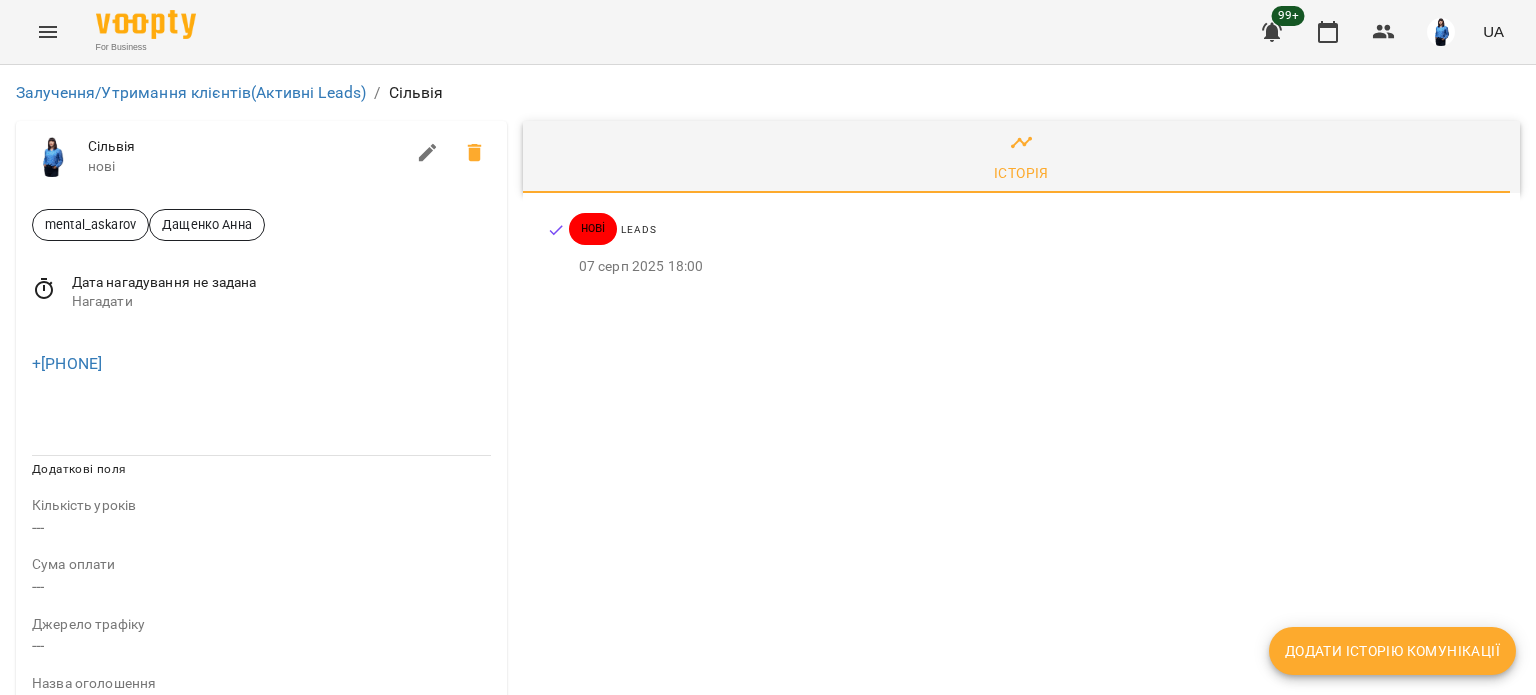 drag, startPoint x: 164, startPoint y: 355, endPoint x: 0, endPoint y: 347, distance: 164.195 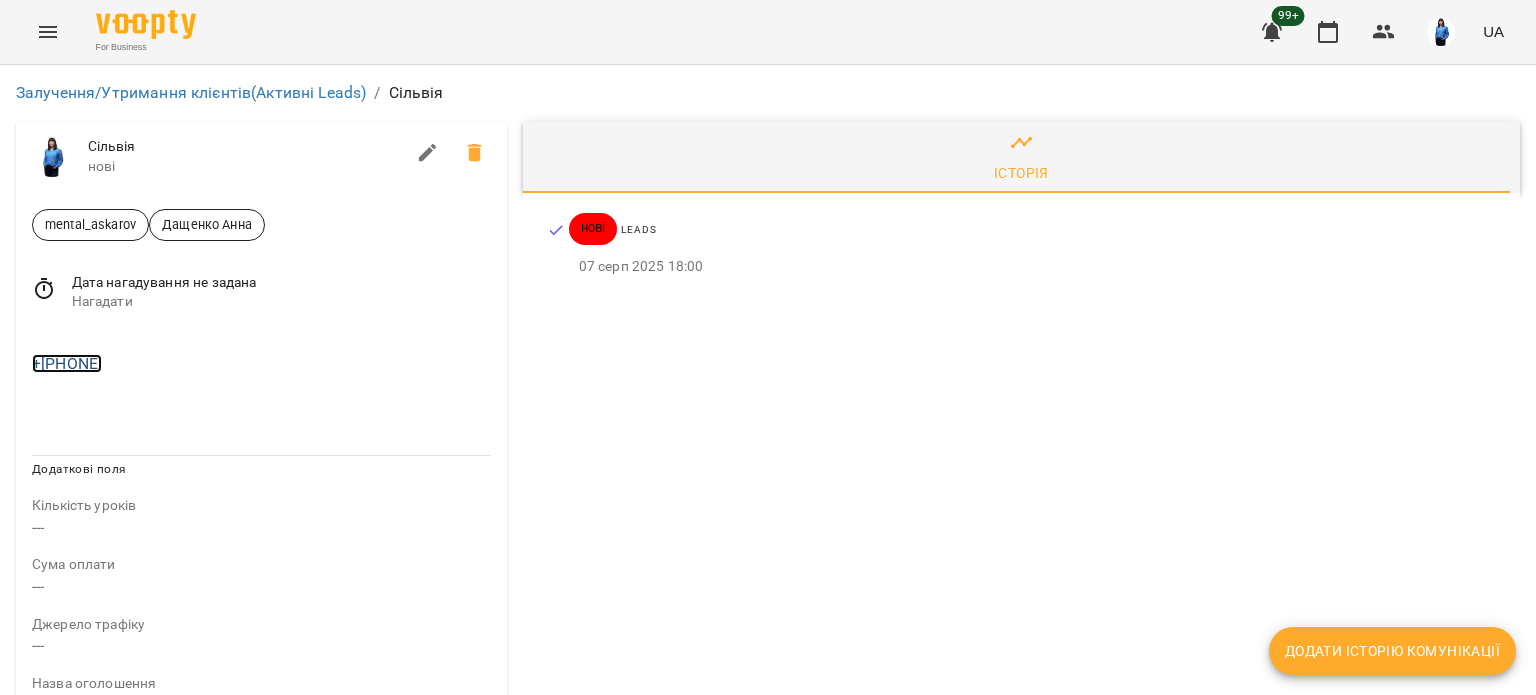 copy on "+[PHONE]" 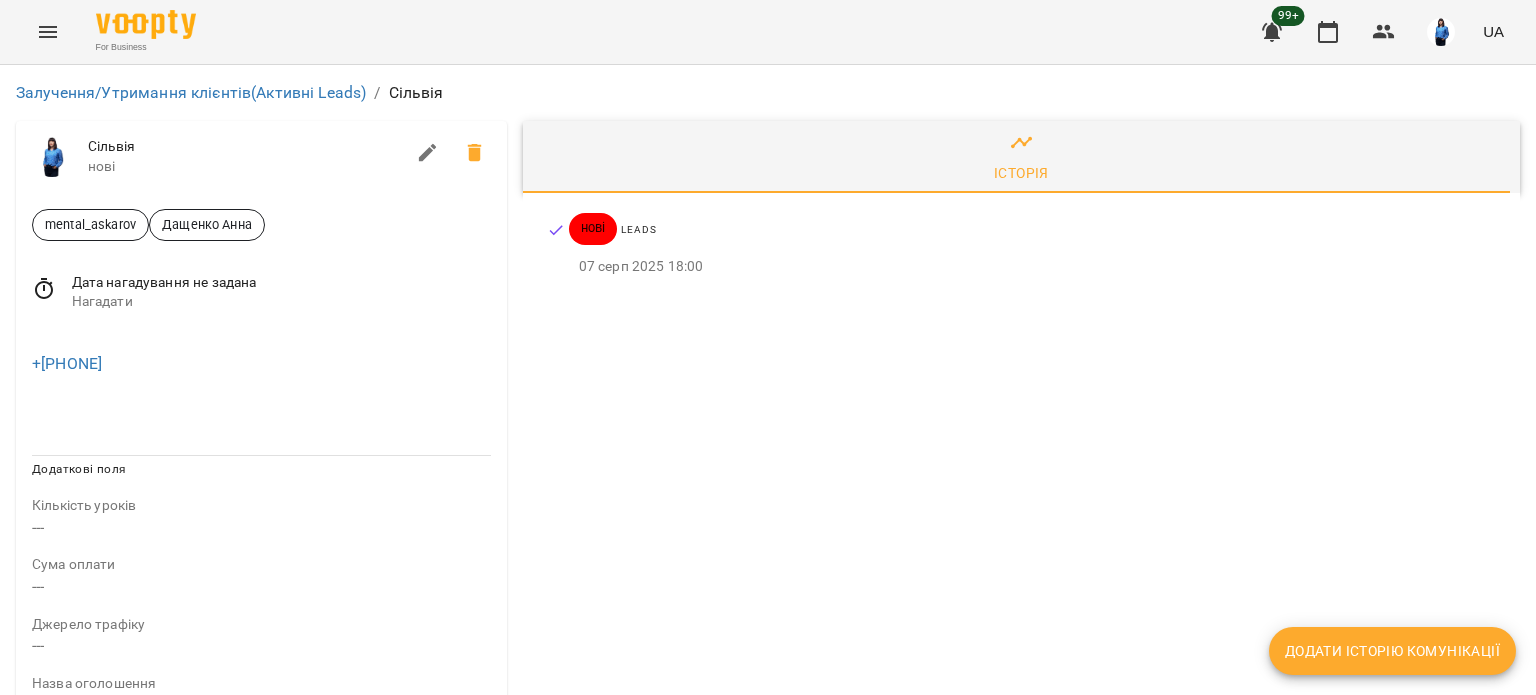 drag, startPoint x: 56, startPoint y: 403, endPoint x: 137, endPoint y: 406, distance: 81.055534 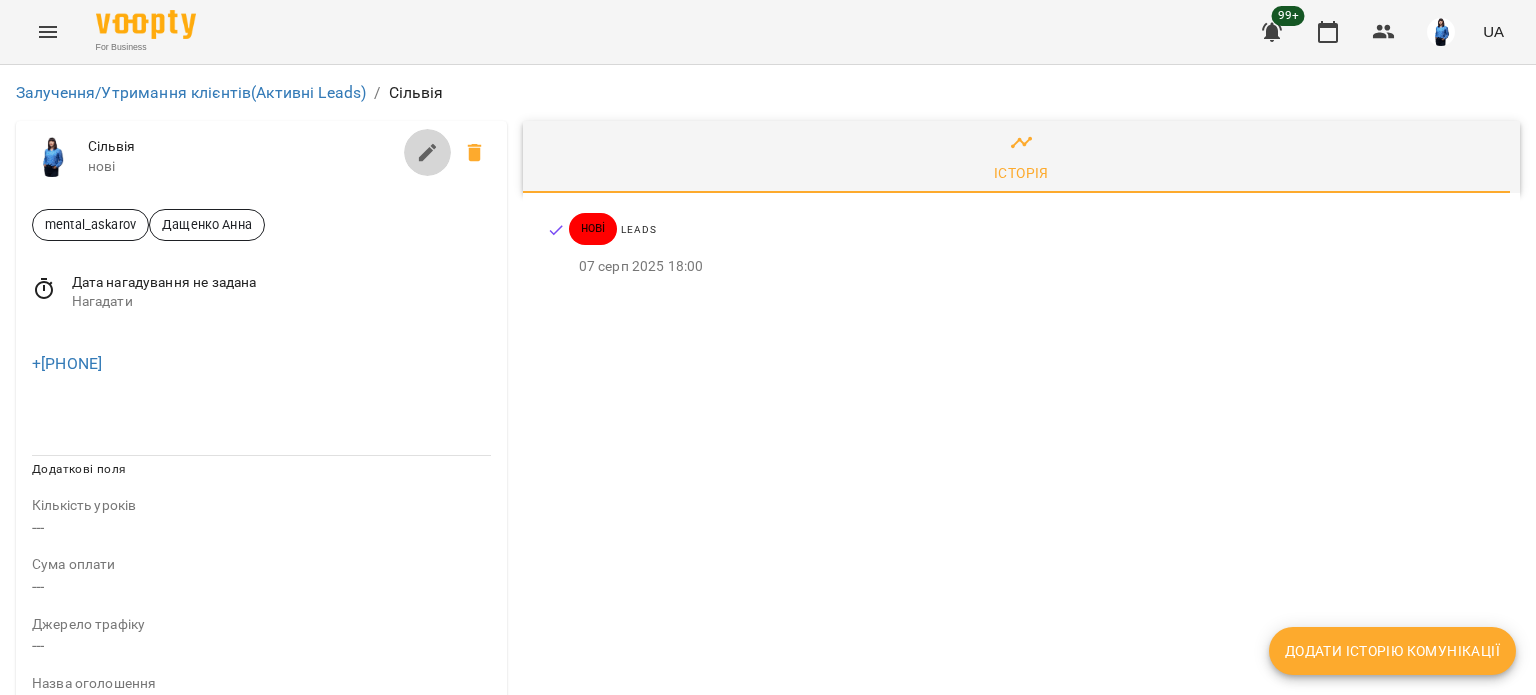 click 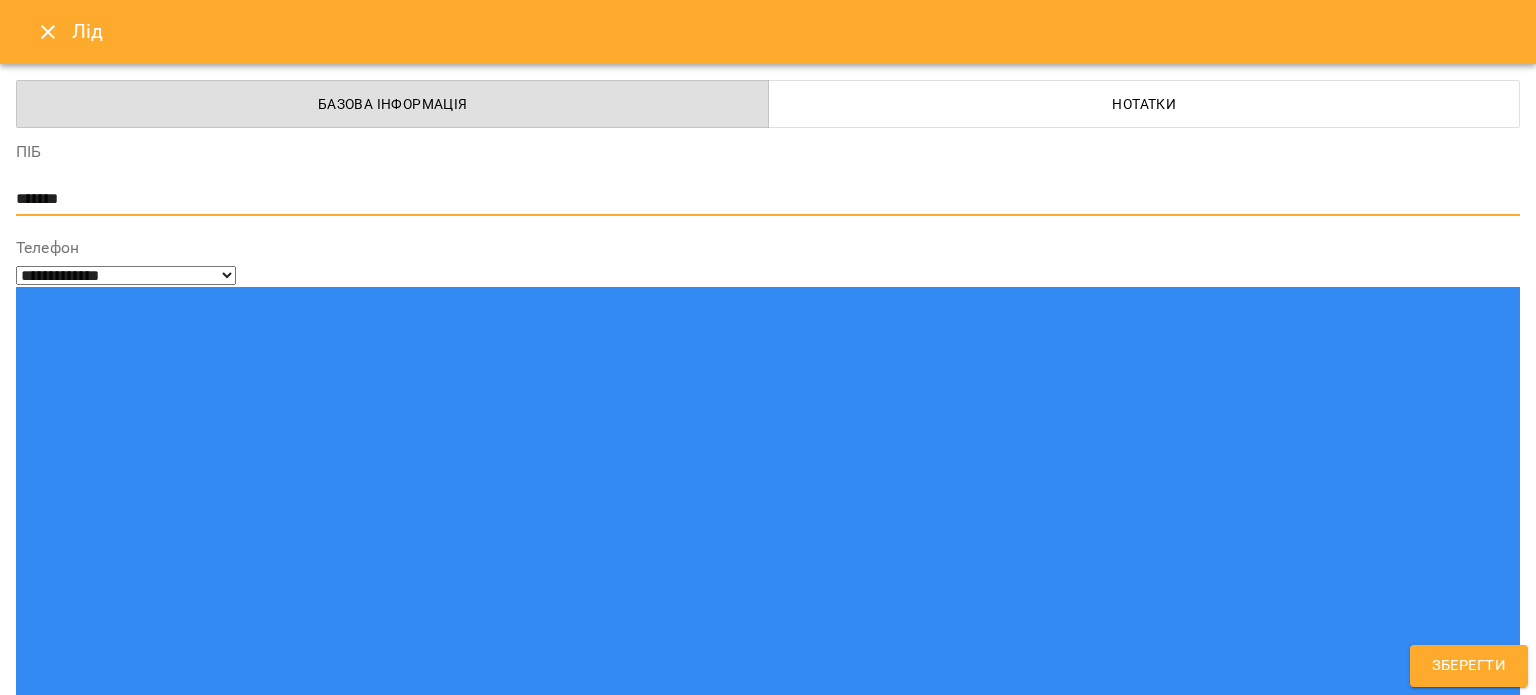 click on "*******" at bounding box center (760, 199) 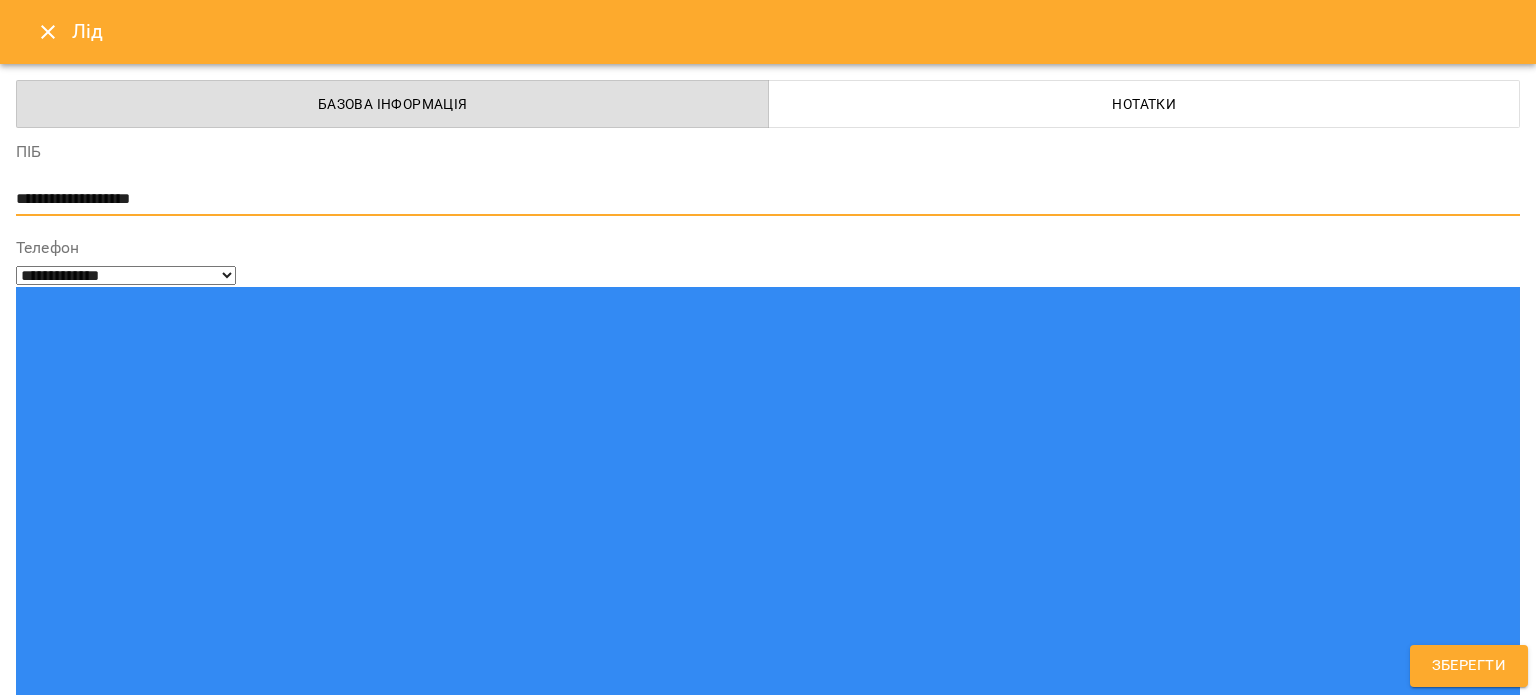 type on "**********" 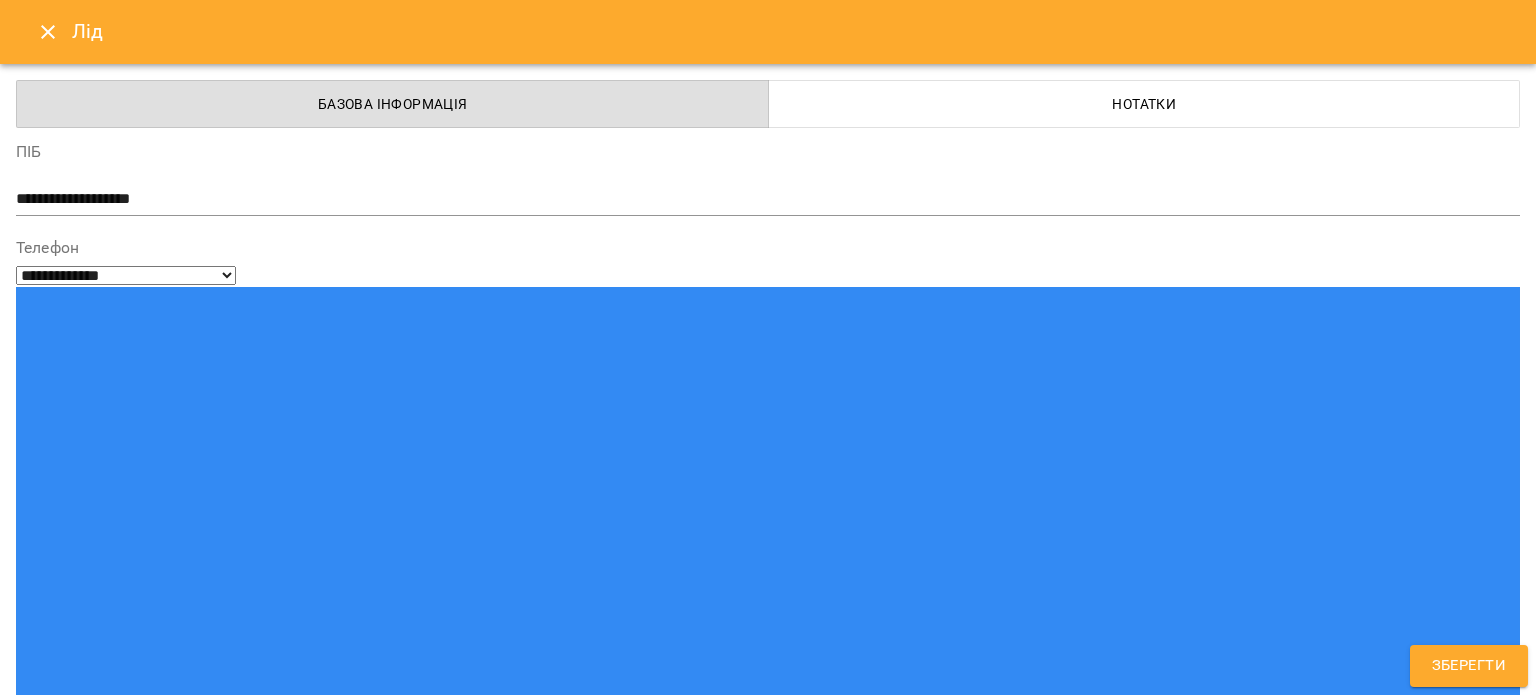 scroll, scrollTop: 200, scrollLeft: 0, axis: vertical 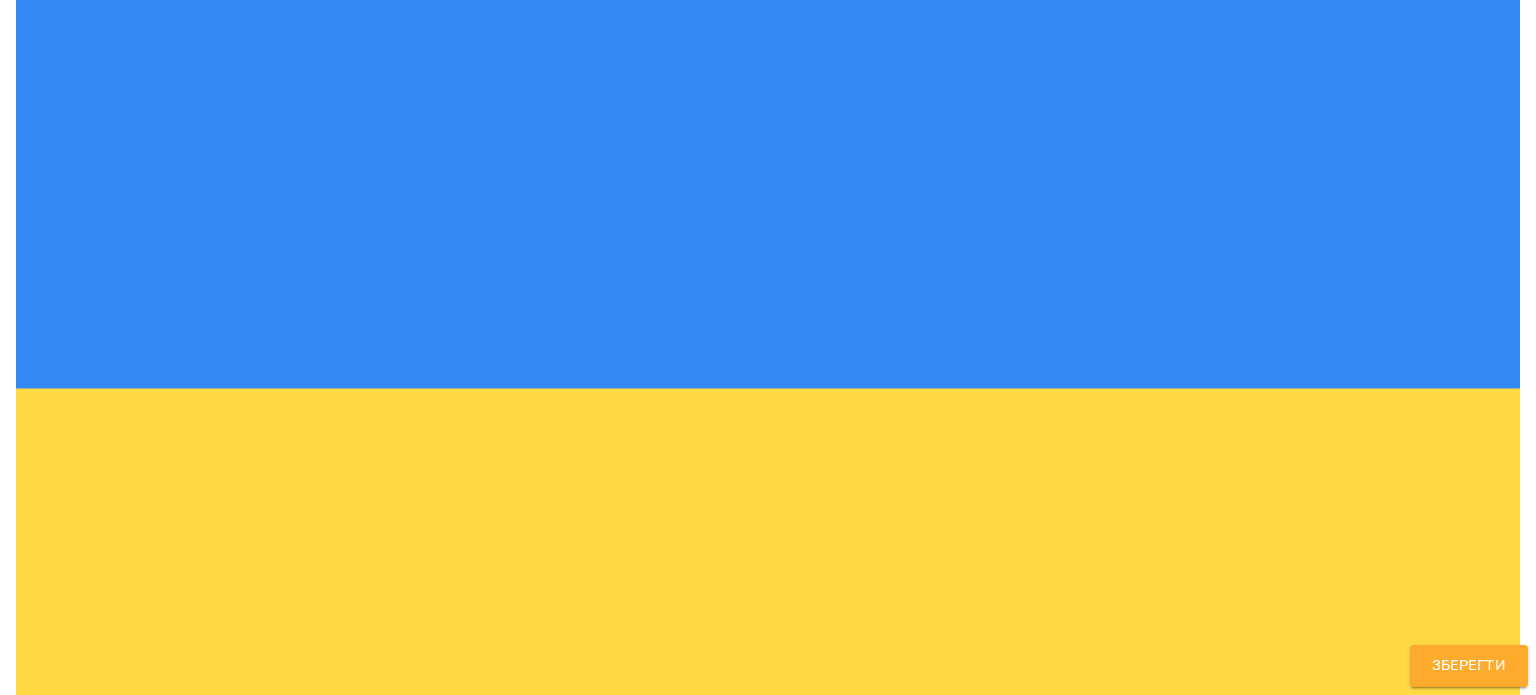 click at bounding box center (768, 1422) 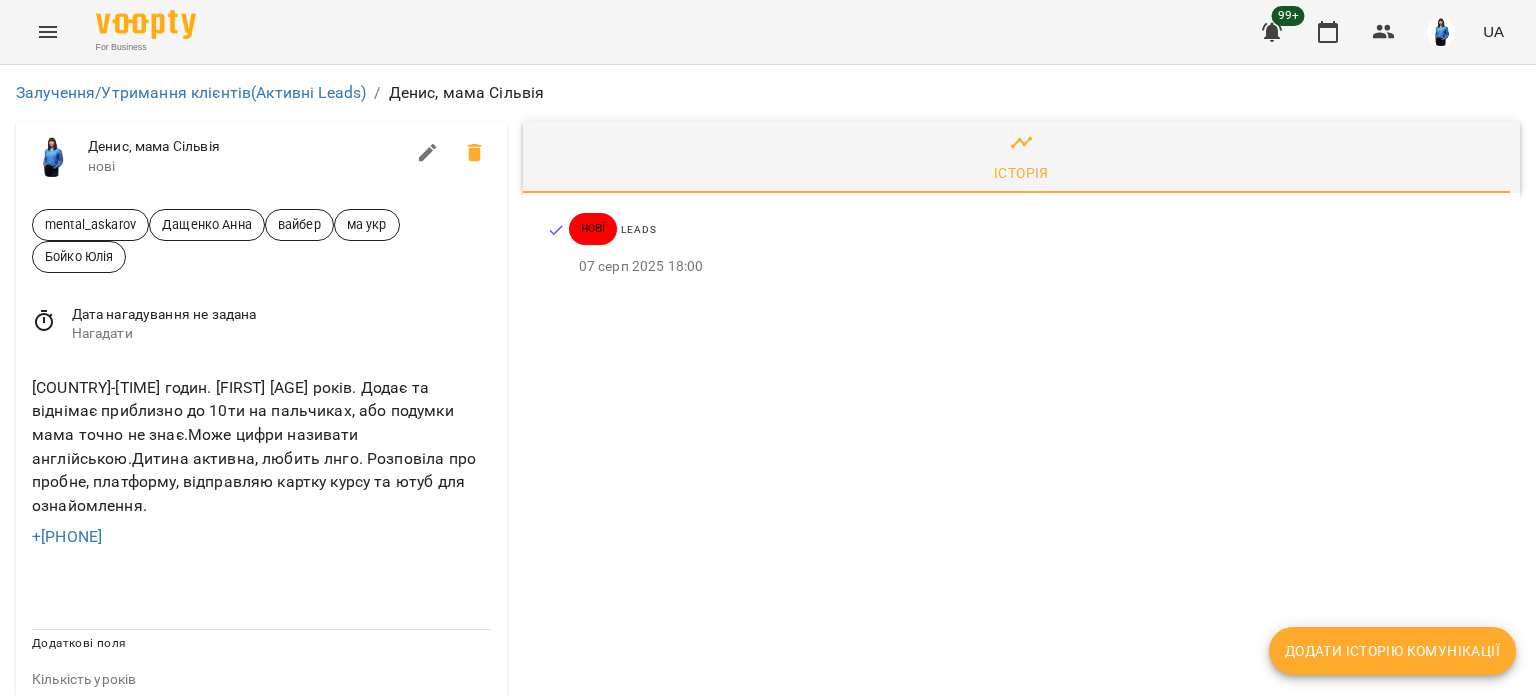 click on "Додати історію комунікації" at bounding box center (1392, 651) 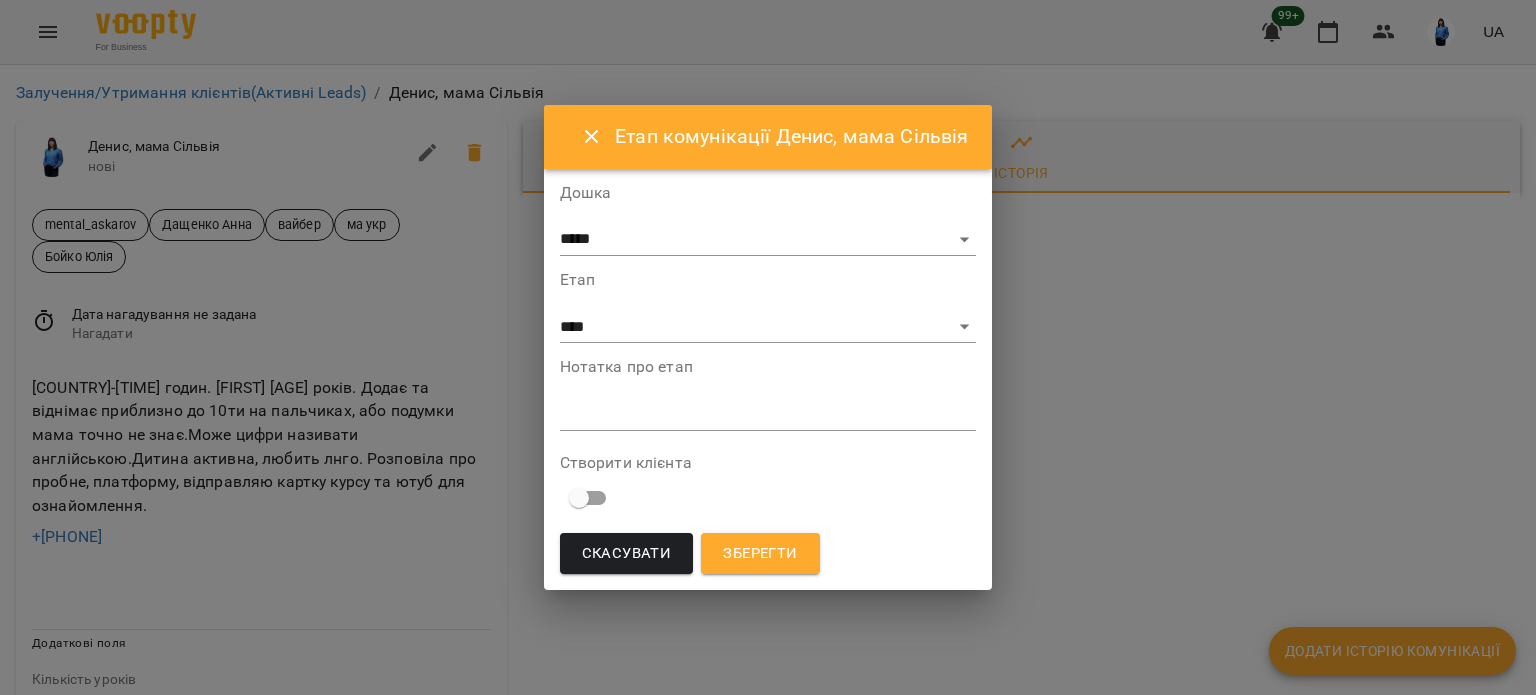 click at bounding box center (768, 414) 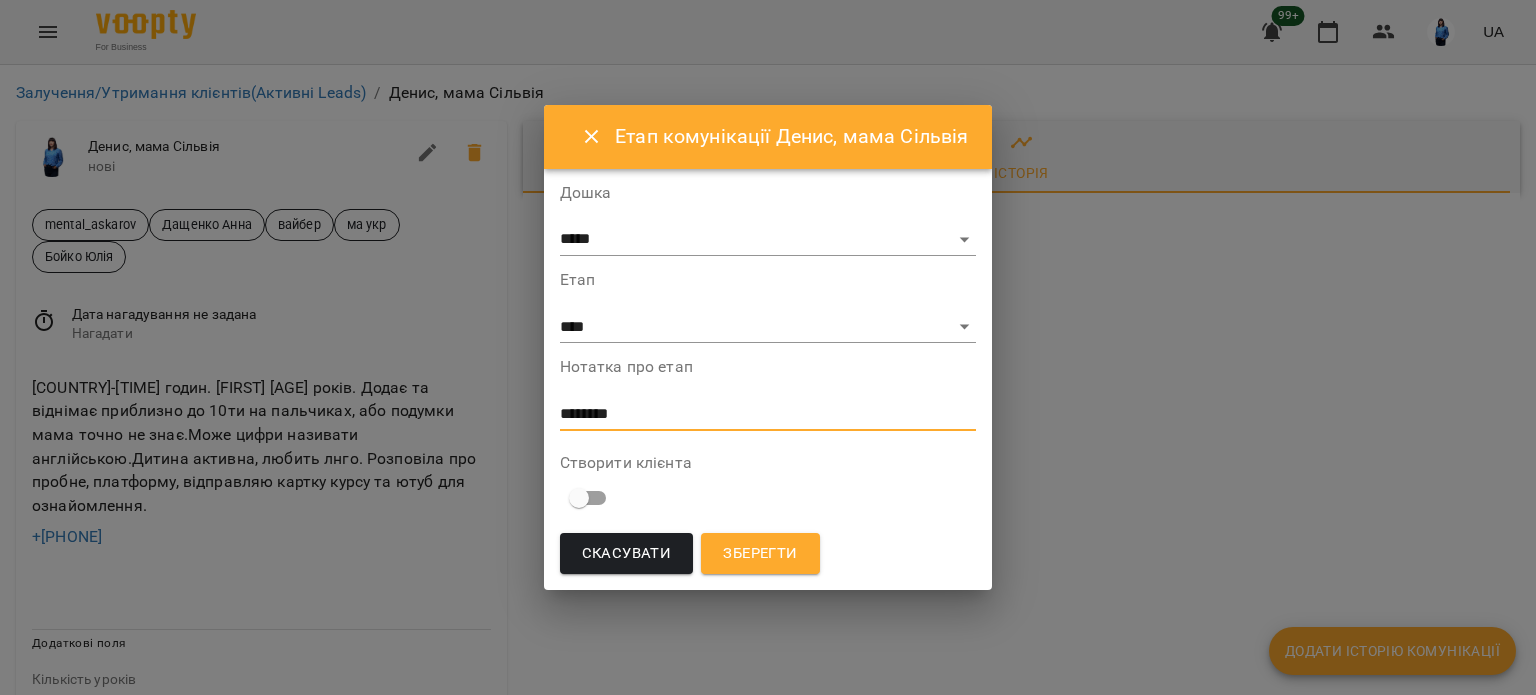 type on "********" 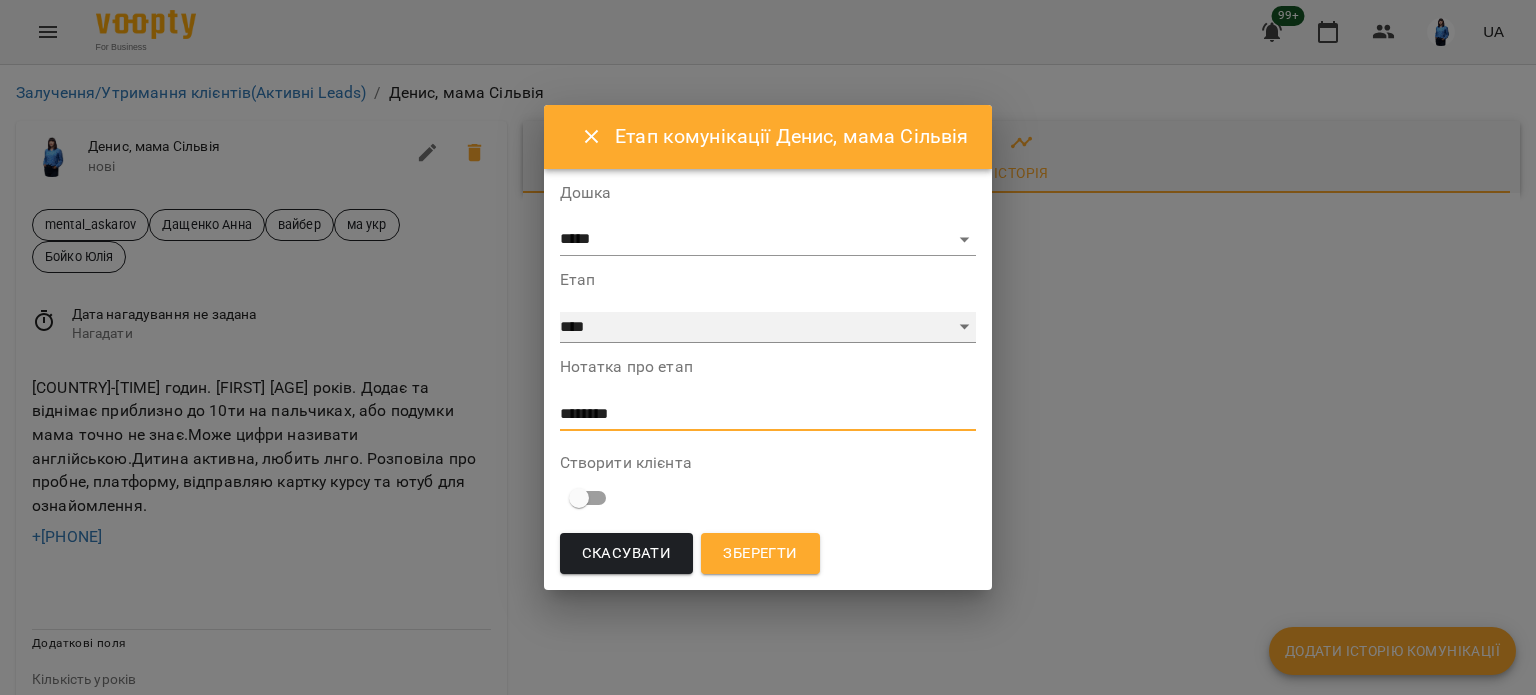 click on "**********" at bounding box center (768, 328) 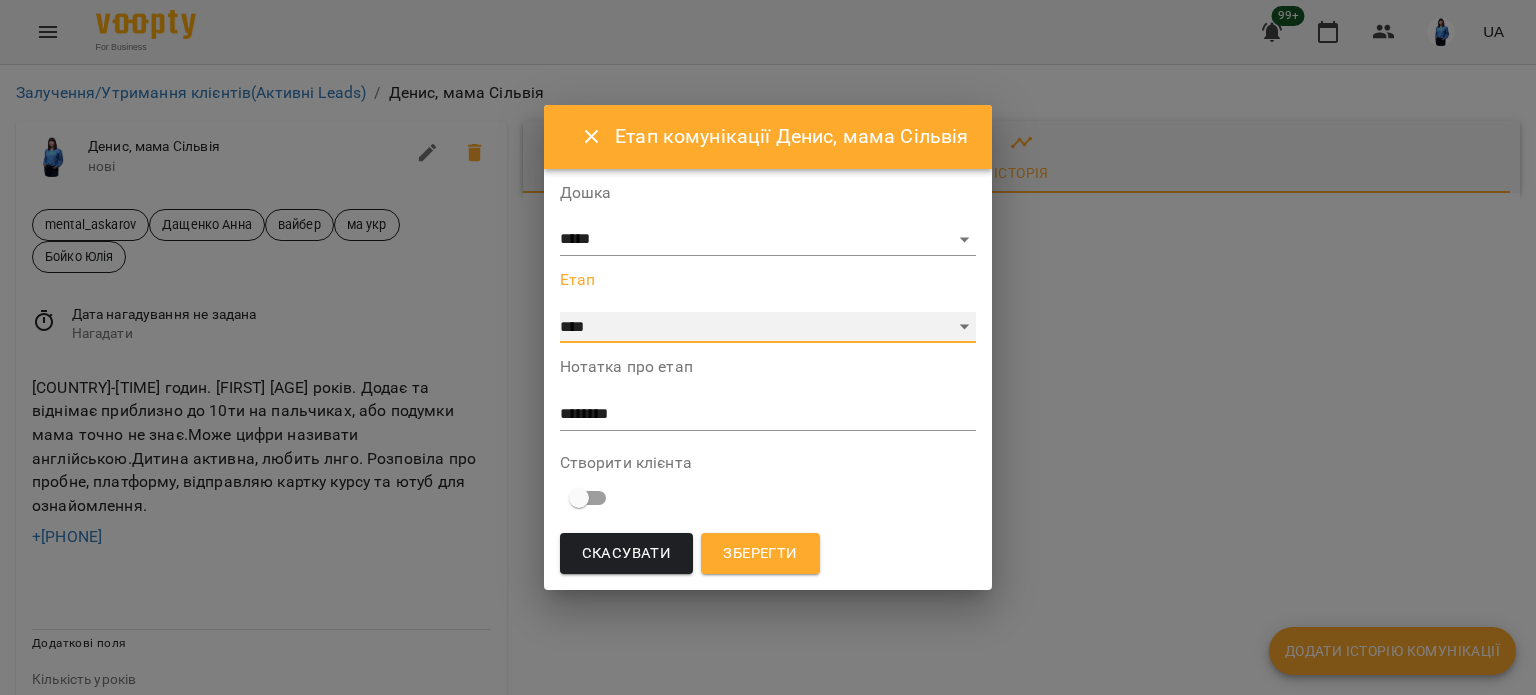 select on "*" 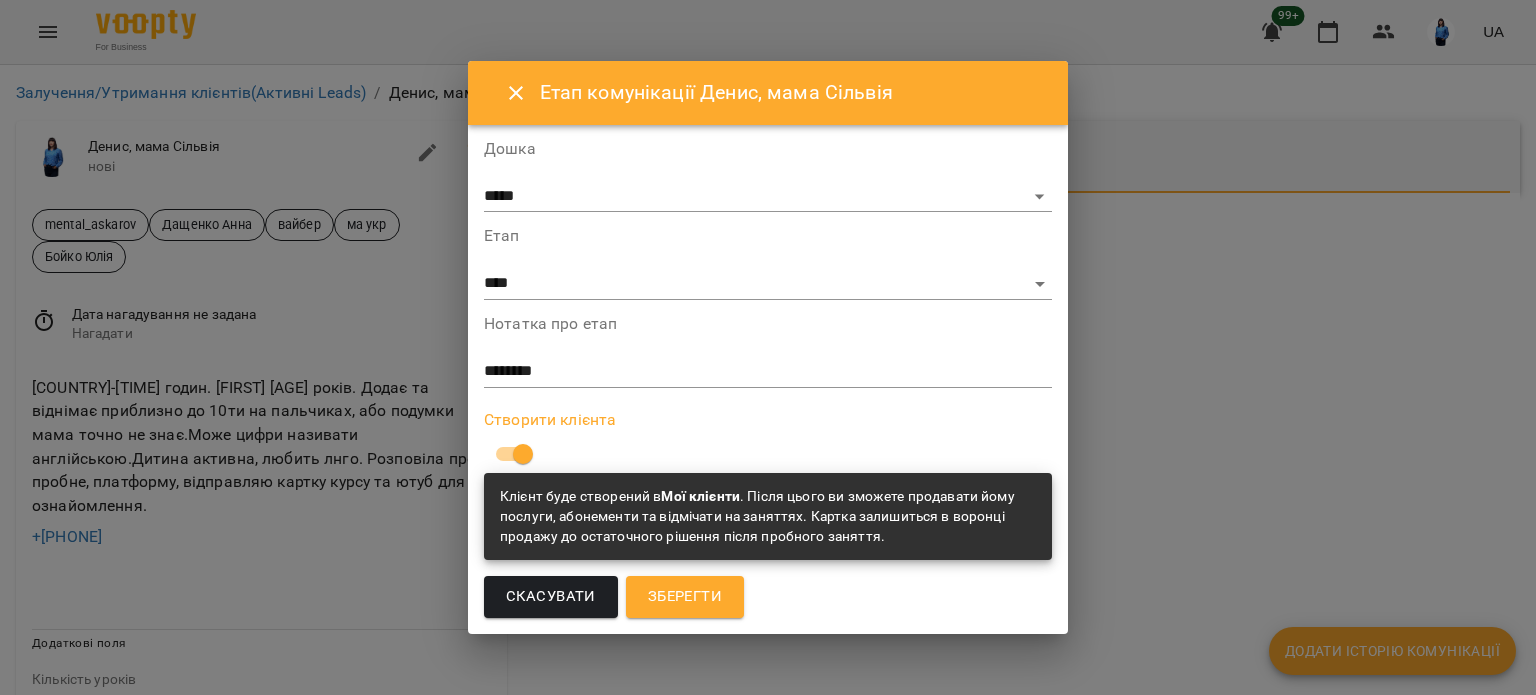 click on "Зберегти" at bounding box center [685, 597] 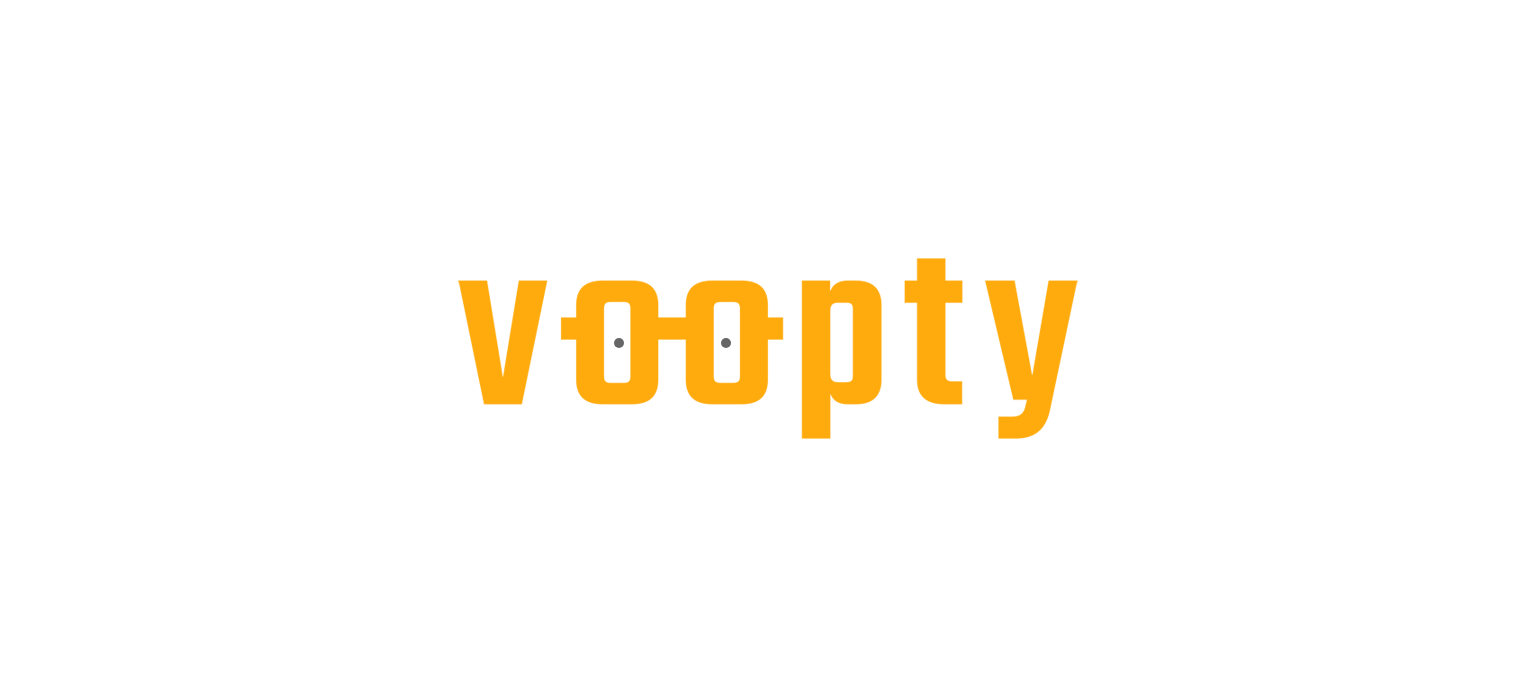 scroll, scrollTop: 0, scrollLeft: 0, axis: both 